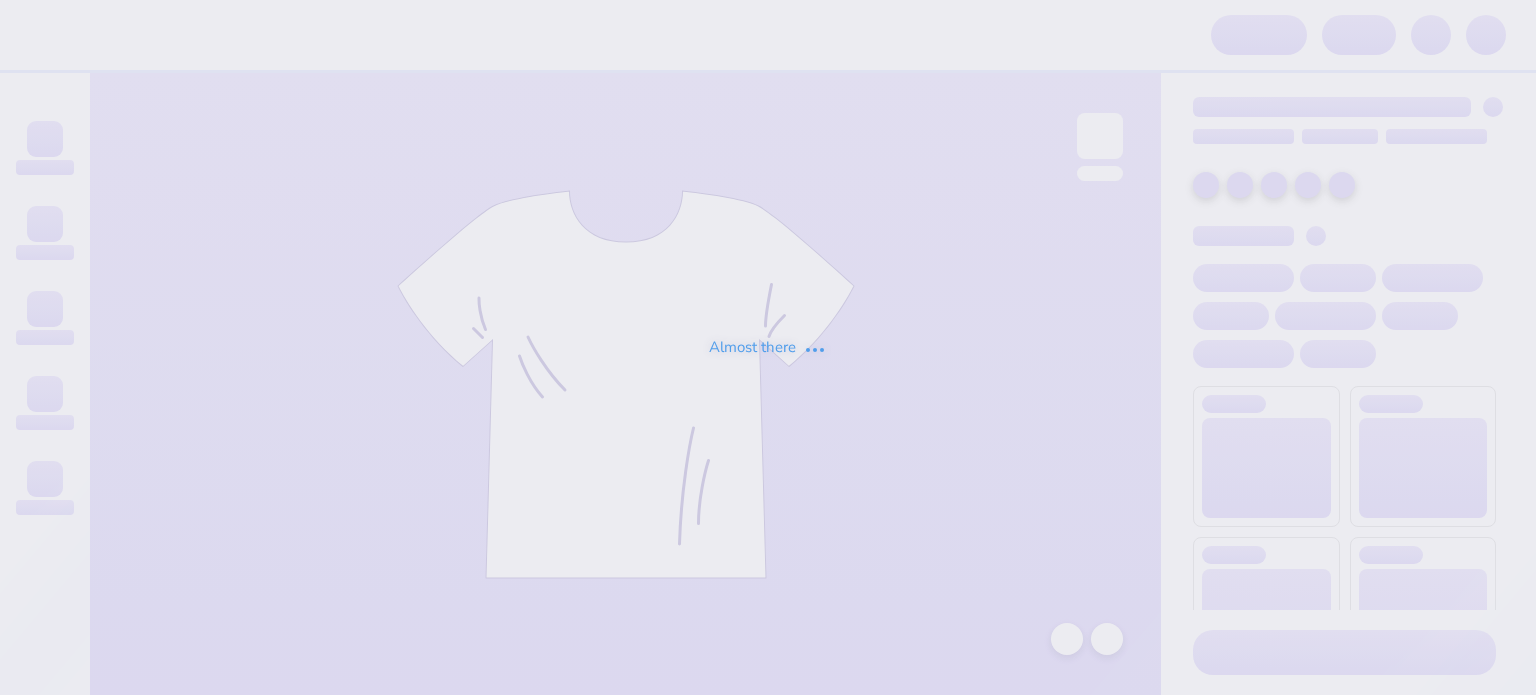 scroll, scrollTop: 0, scrollLeft: 0, axis: both 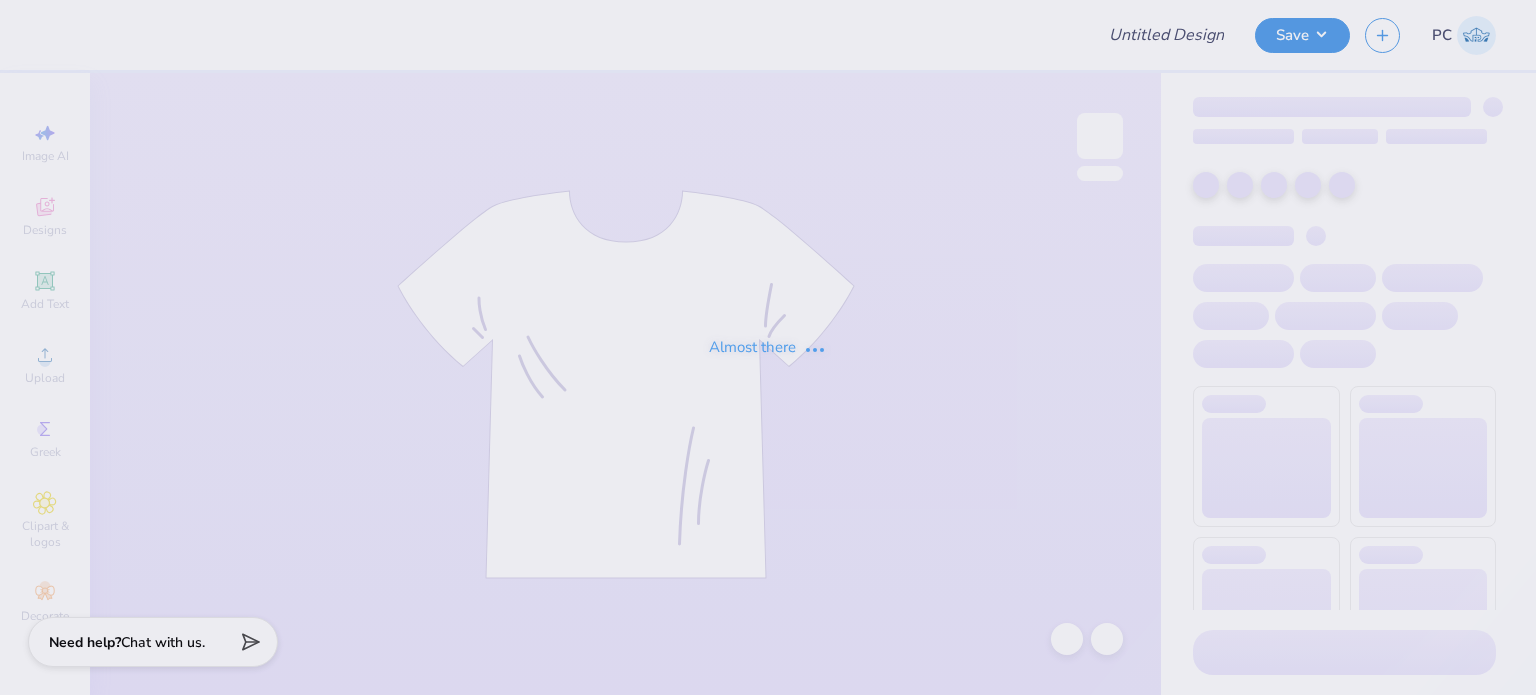 type on "Badminton Club Fall Merch" 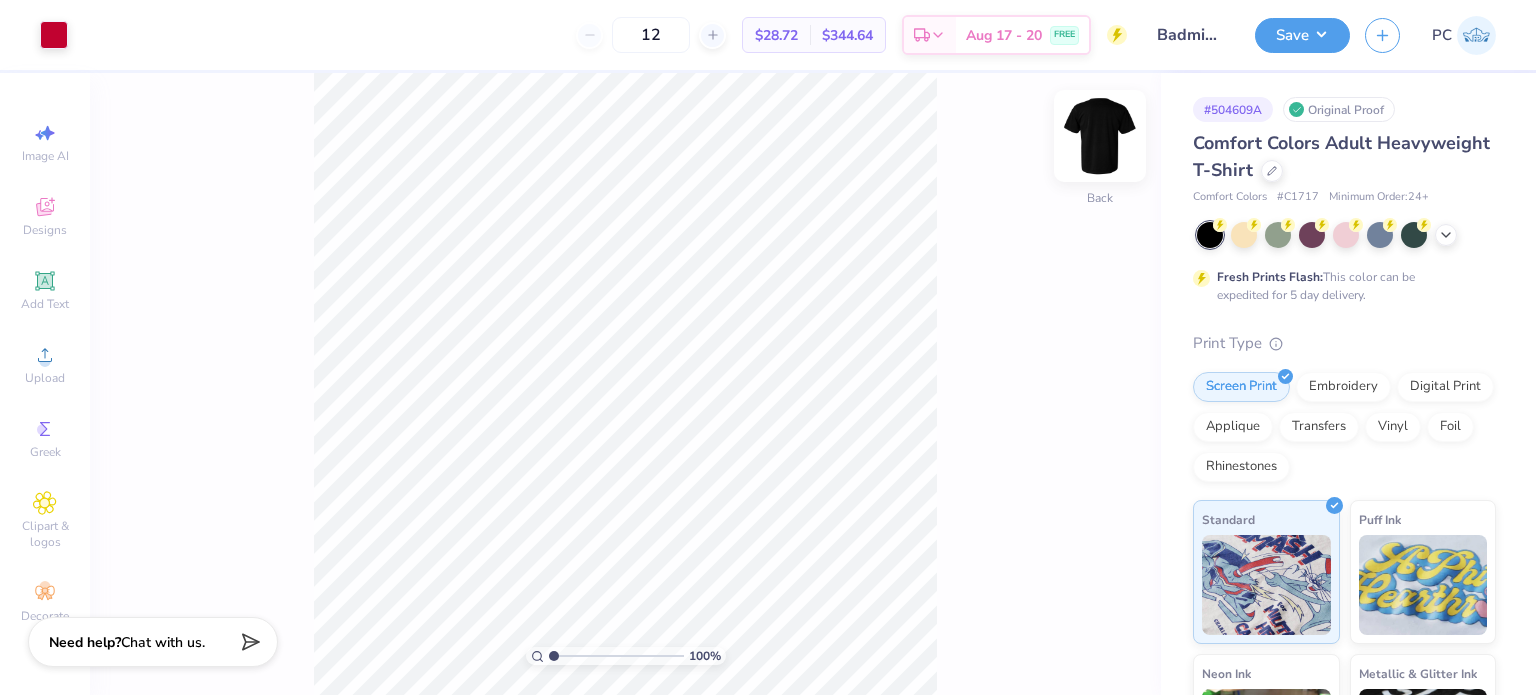 click at bounding box center (1100, 136) 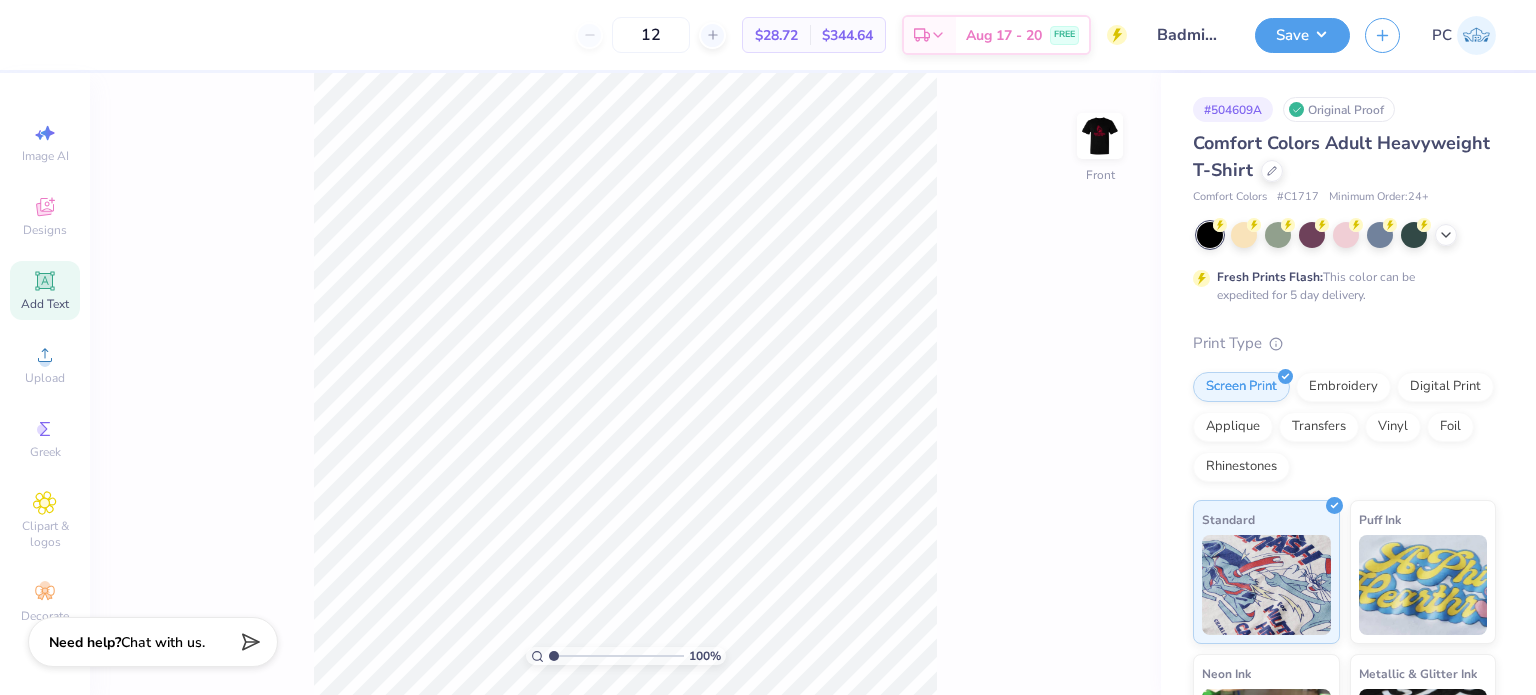 click on "Add Text" at bounding box center [45, 304] 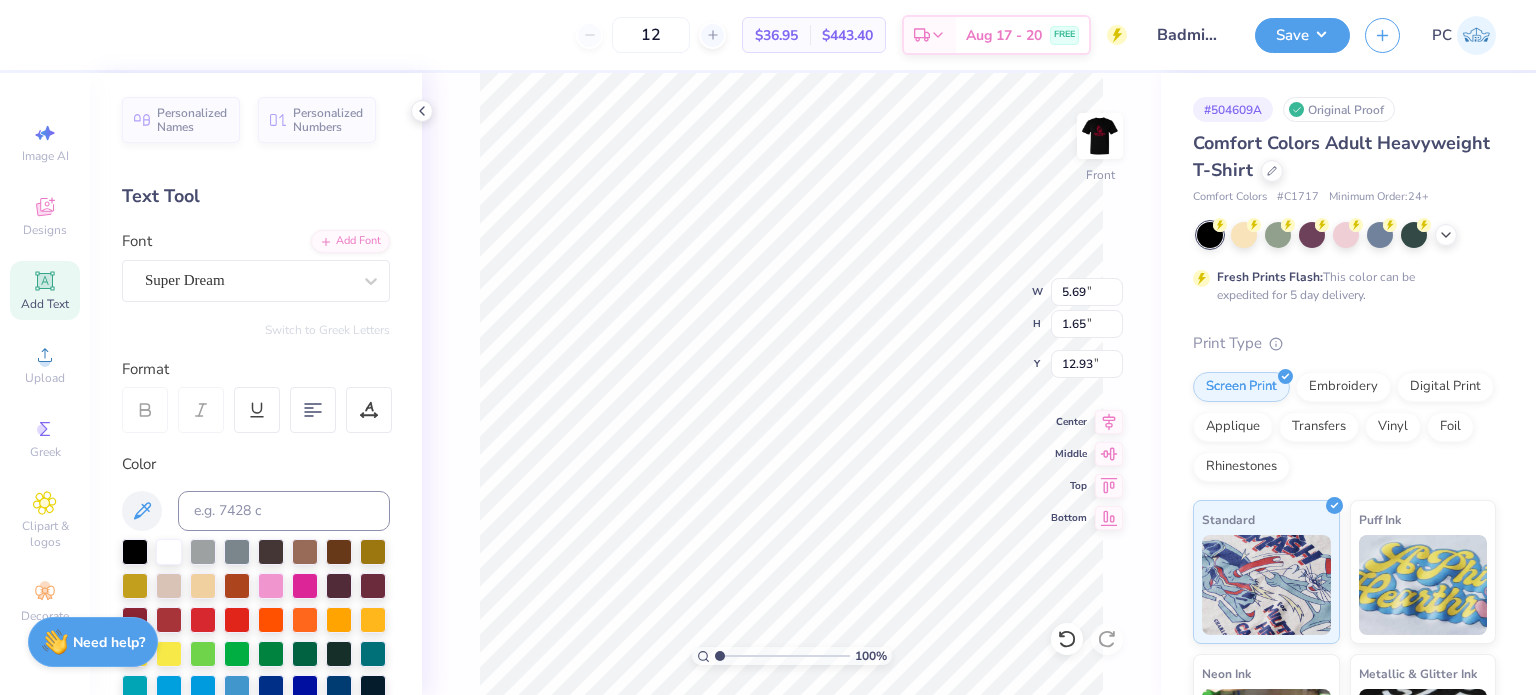 scroll, scrollTop: 16, scrollLeft: 3, axis: both 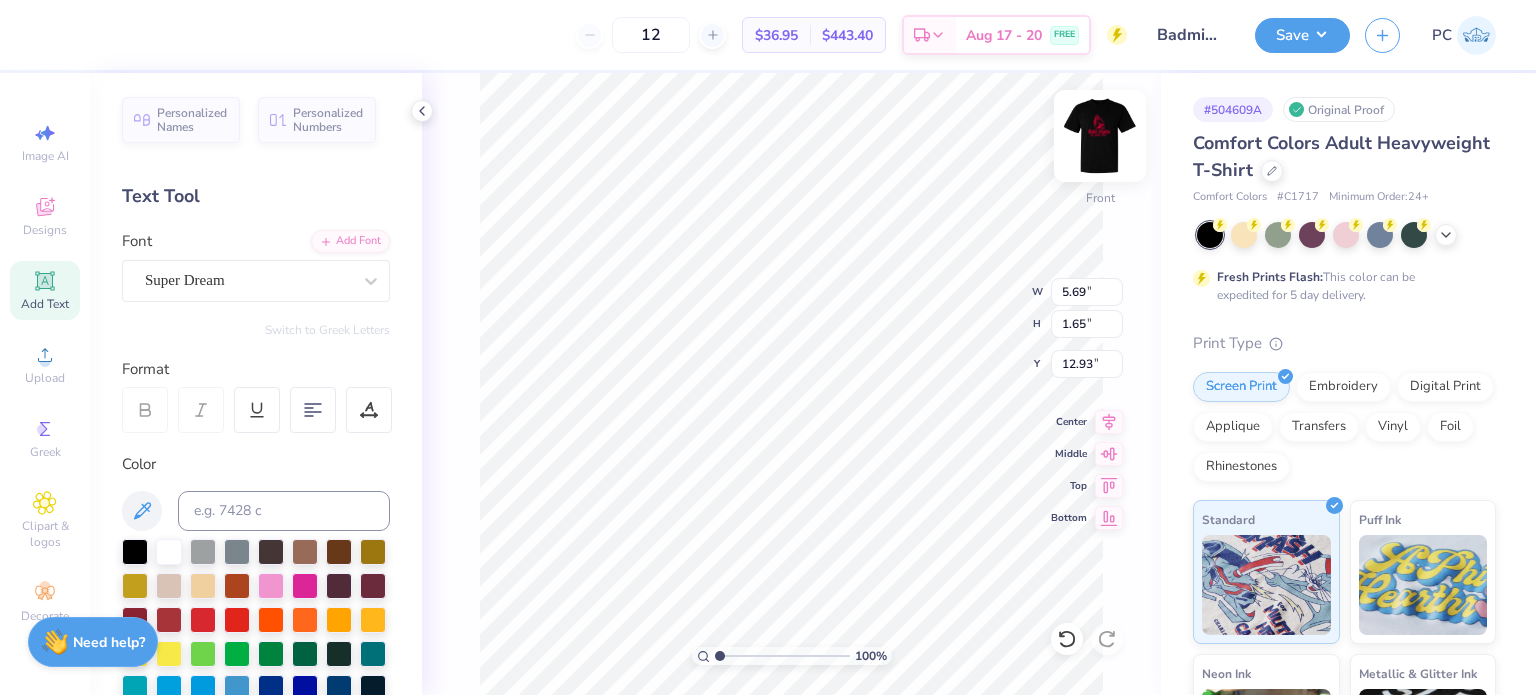 click at bounding box center [1100, 136] 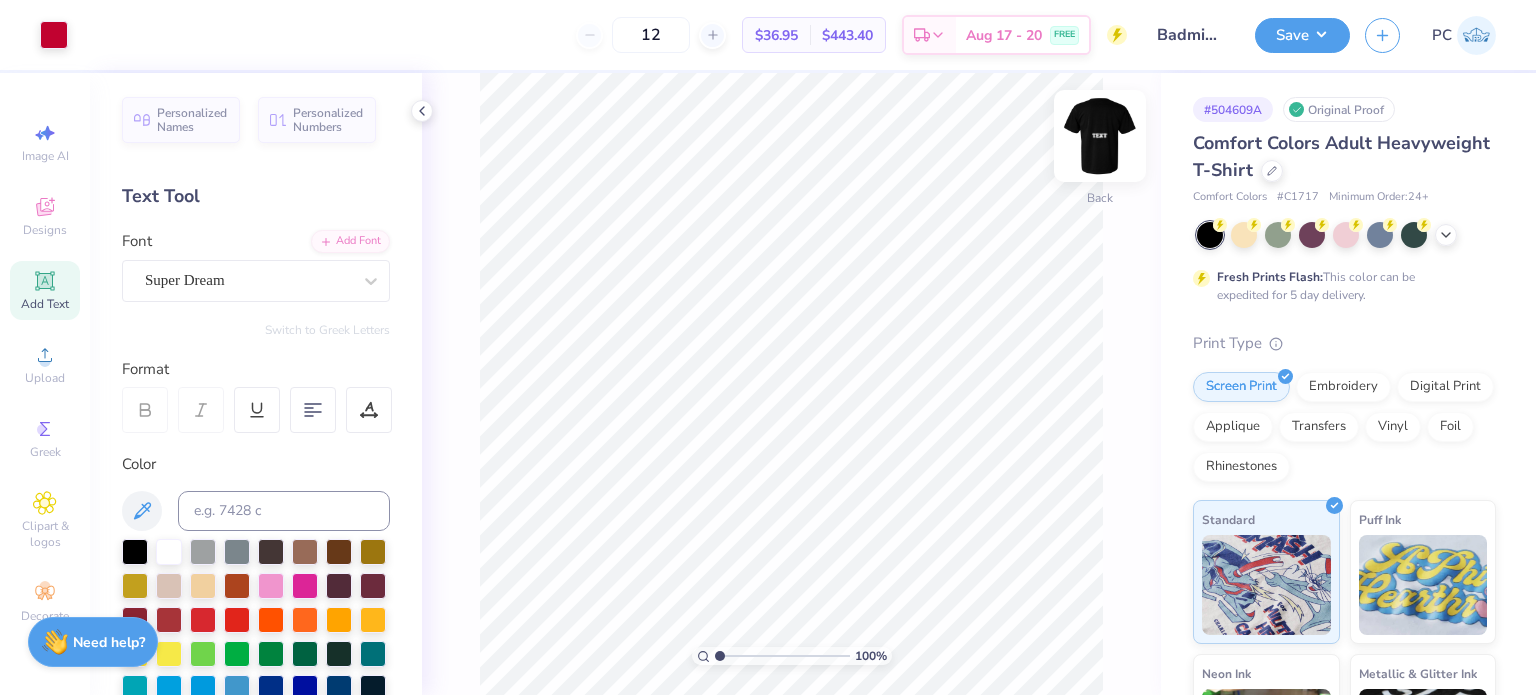click at bounding box center (1100, 136) 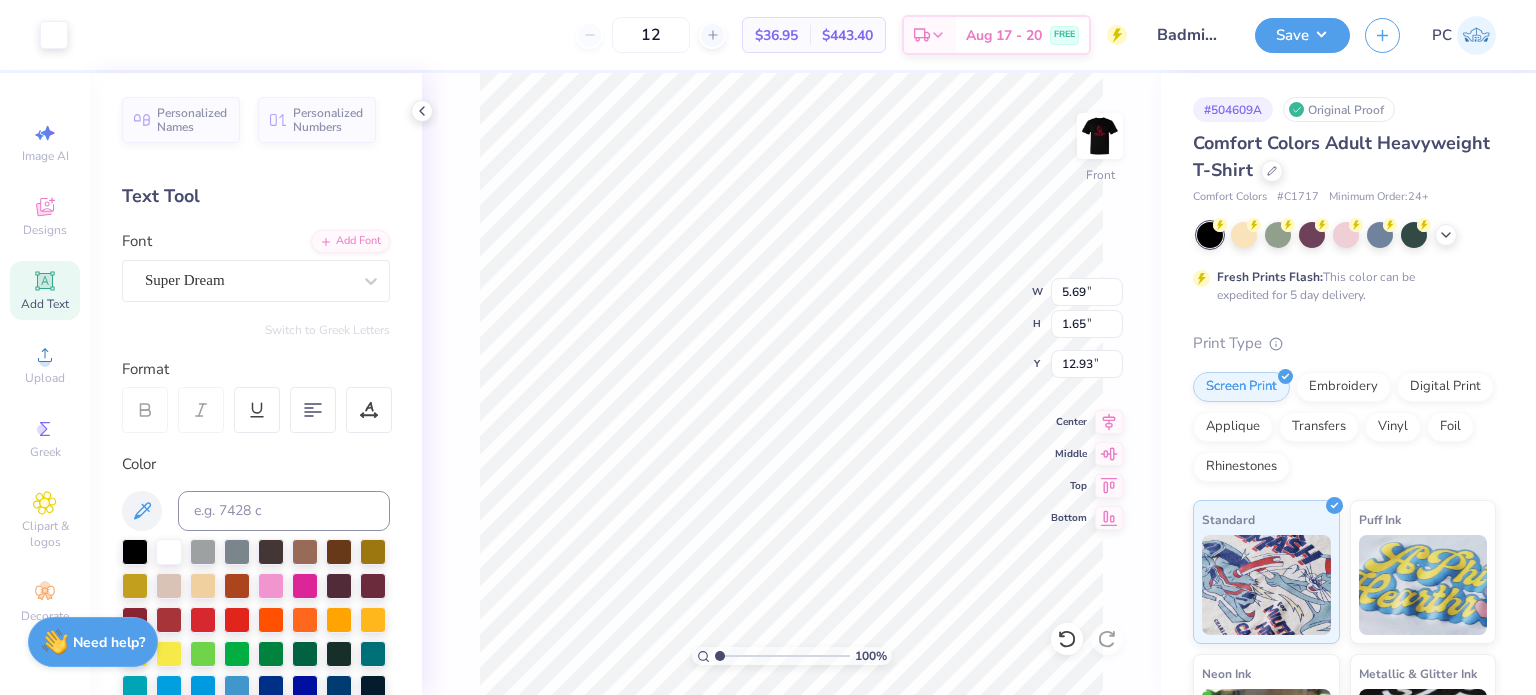 scroll, scrollTop: 16, scrollLeft: 2, axis: both 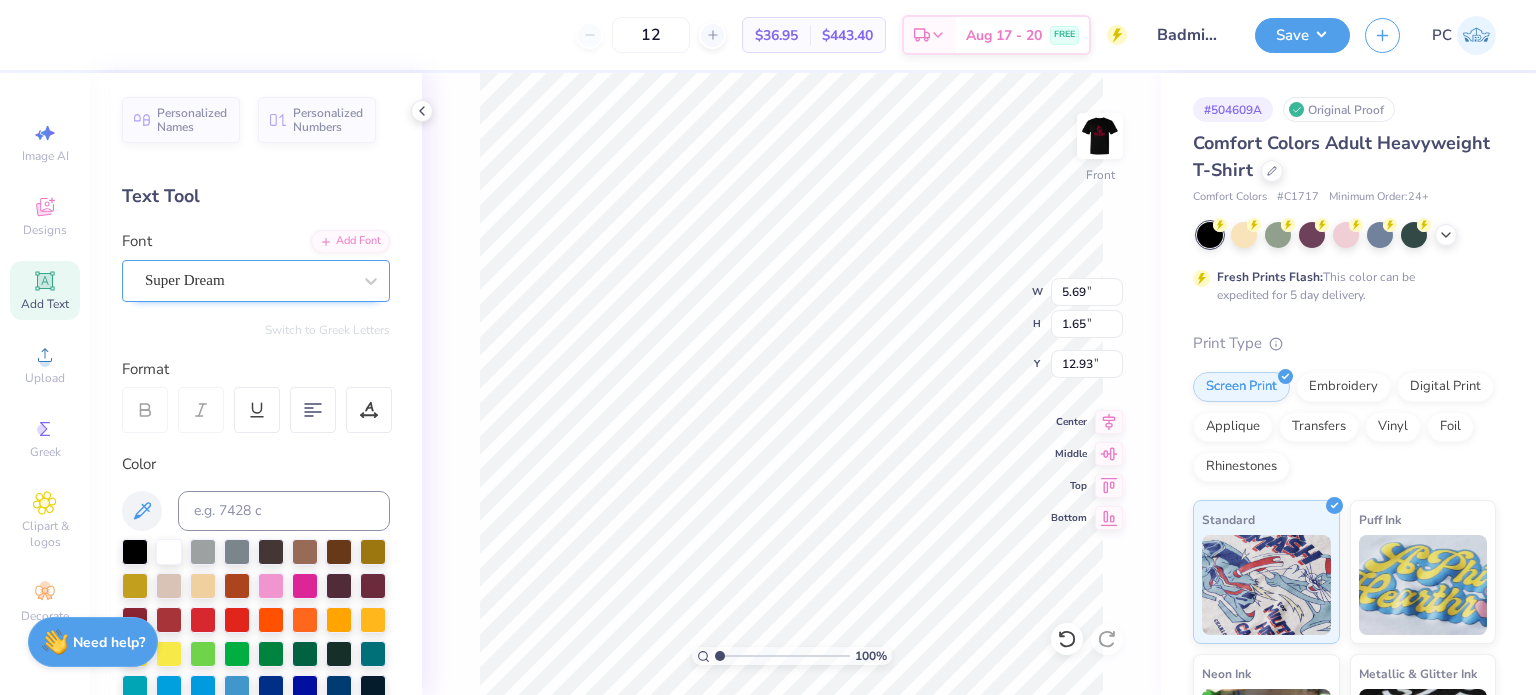 click on "Super Dream" at bounding box center (256, 281) 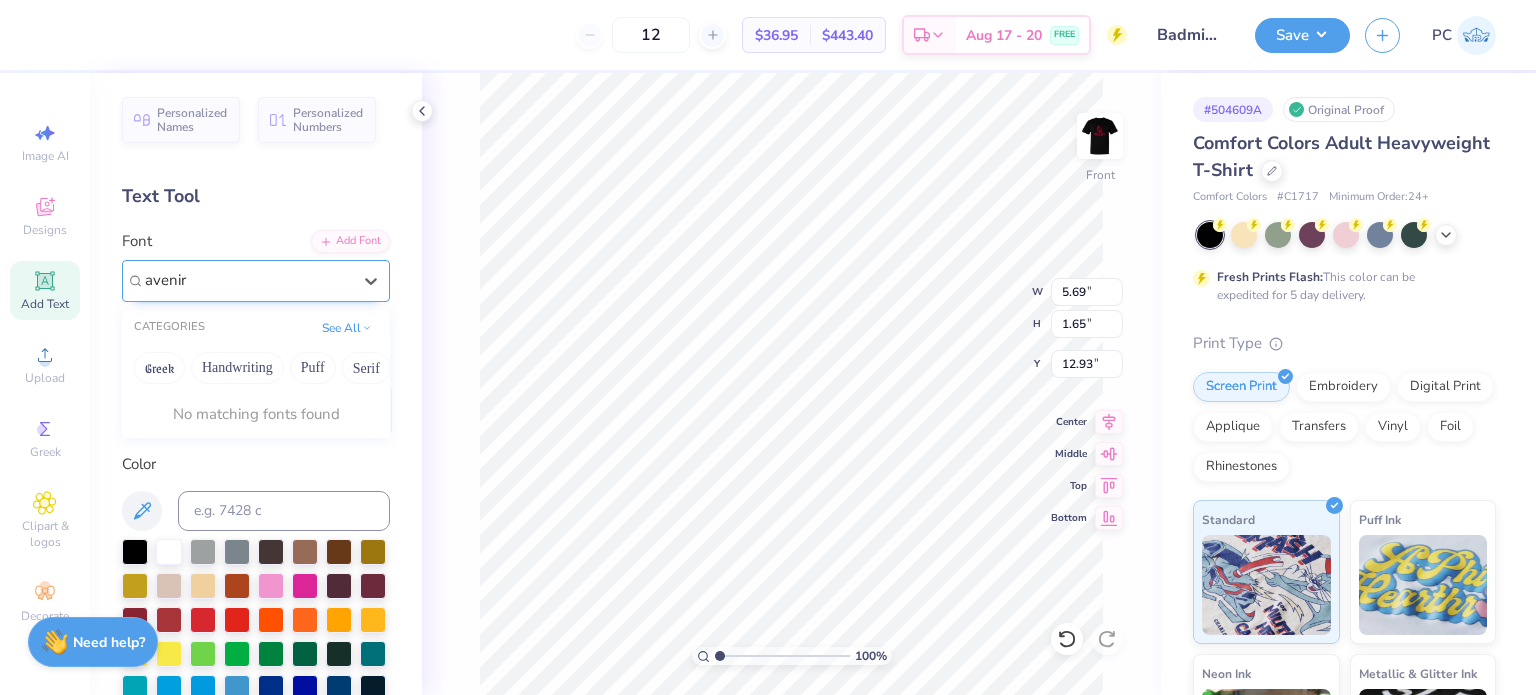 type on "avenir" 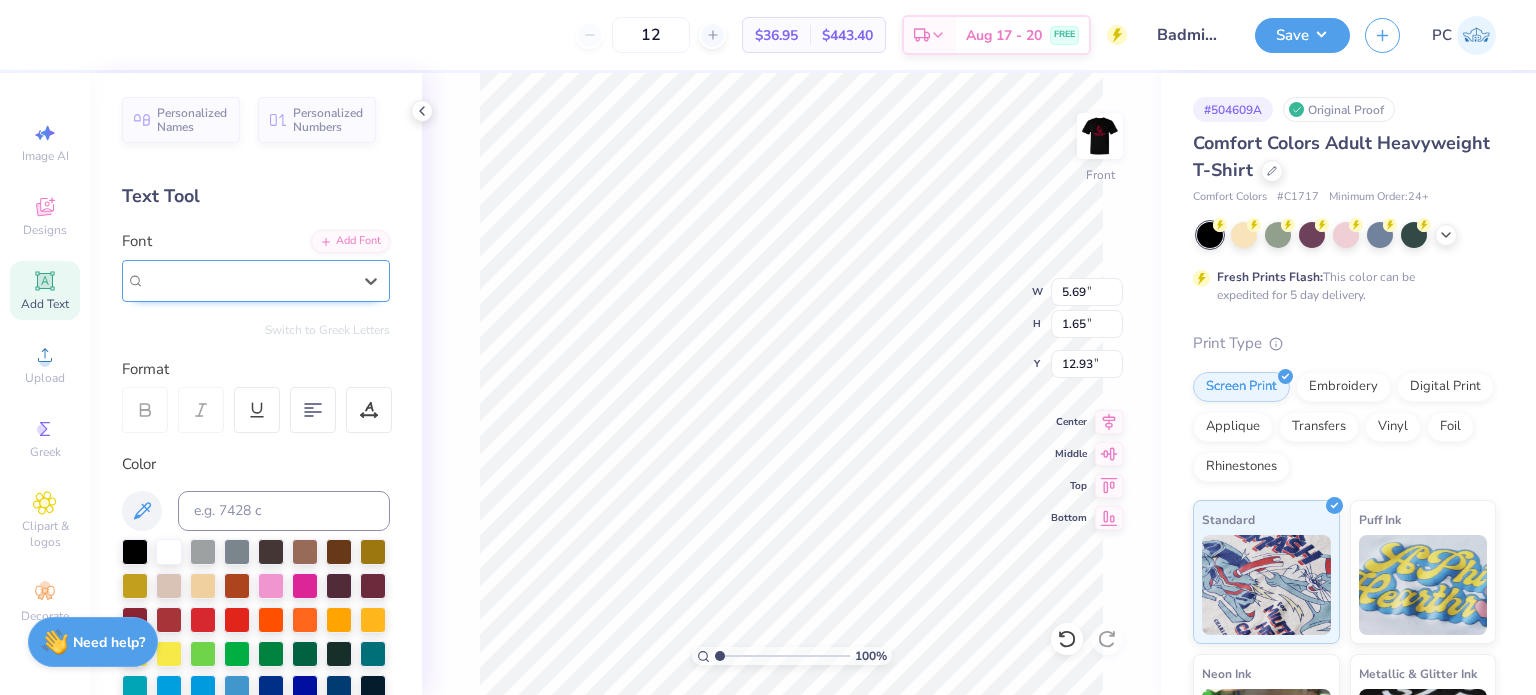 click on "Super Dream" at bounding box center (248, 280) 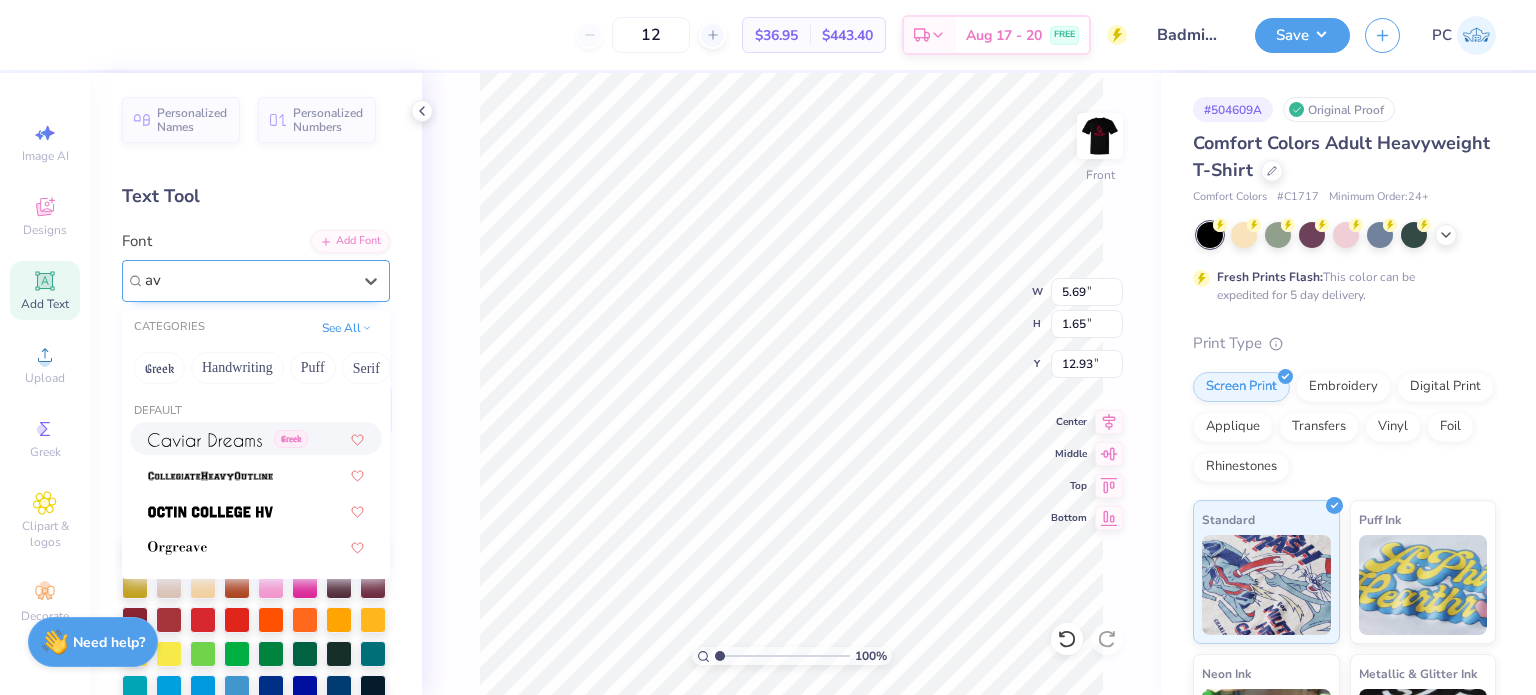 type on "ave" 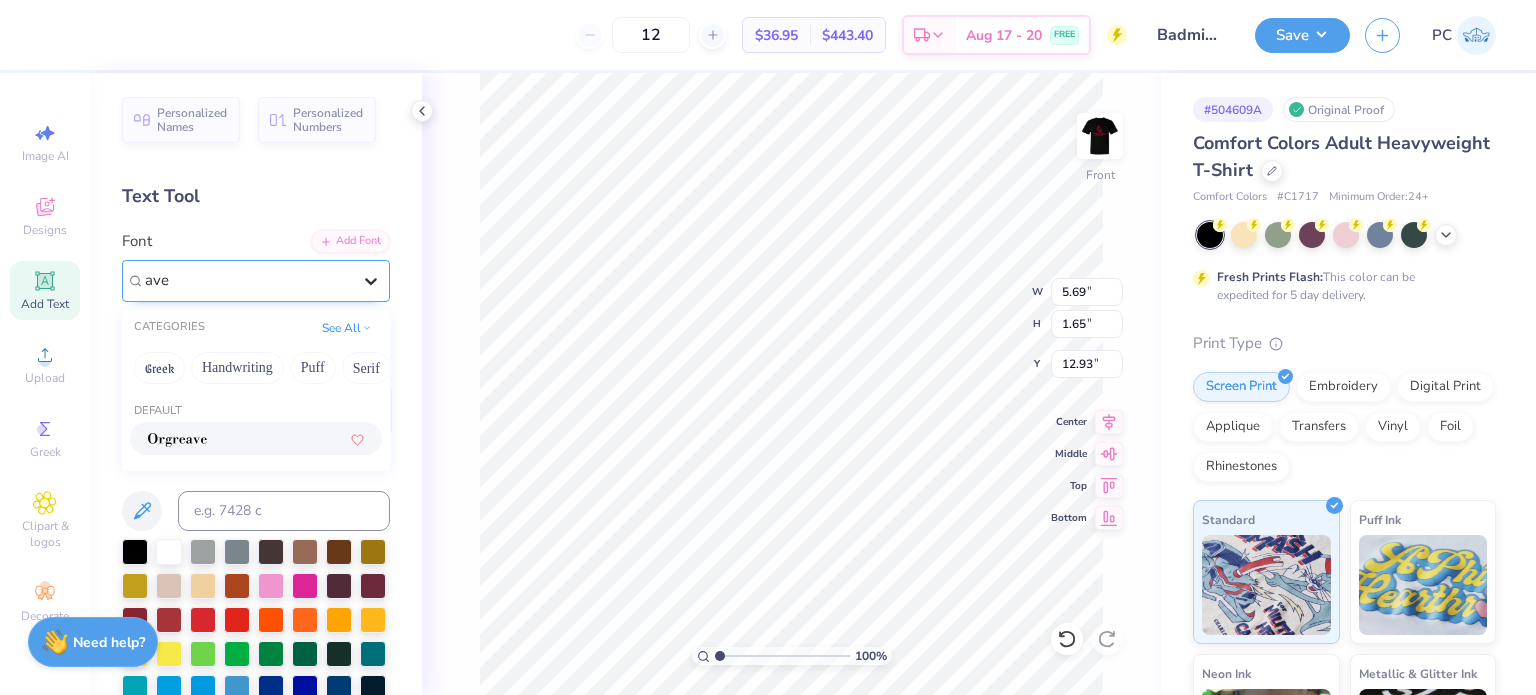 type 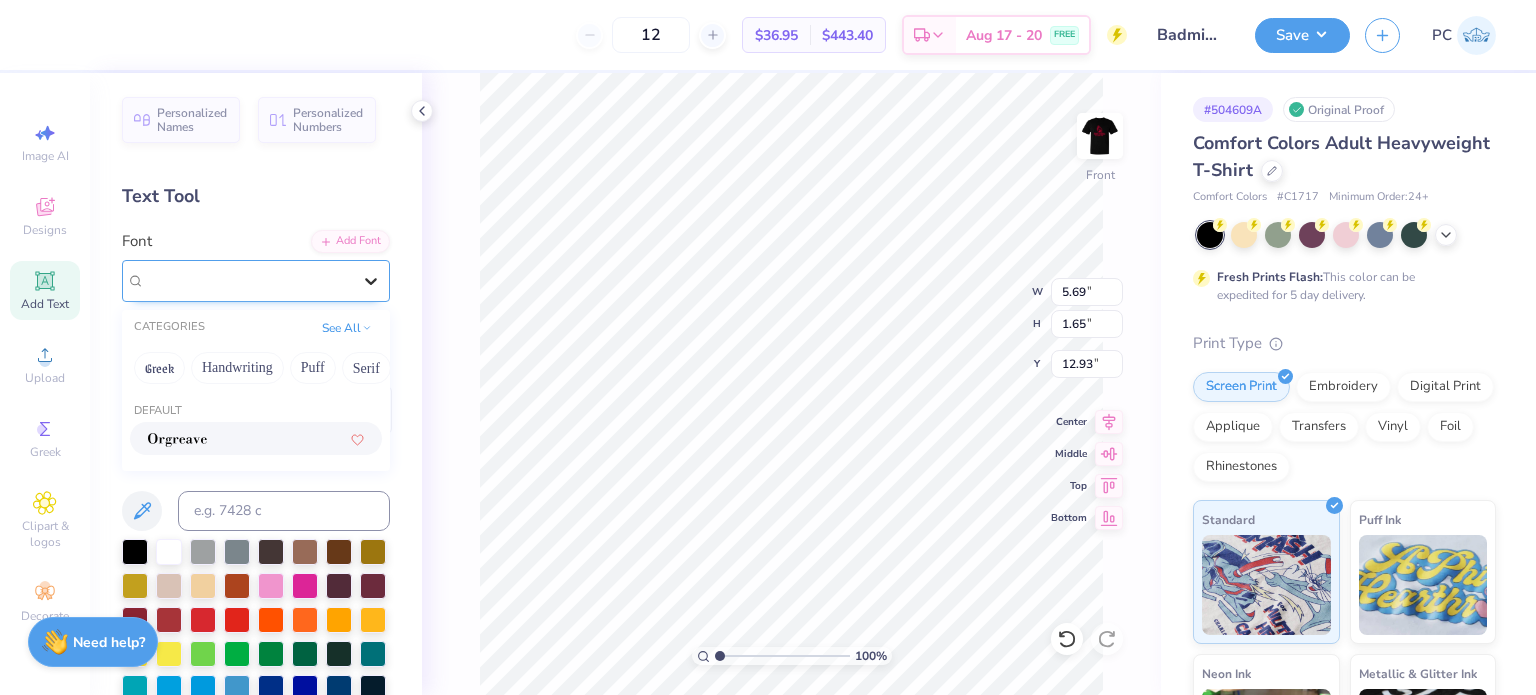 click 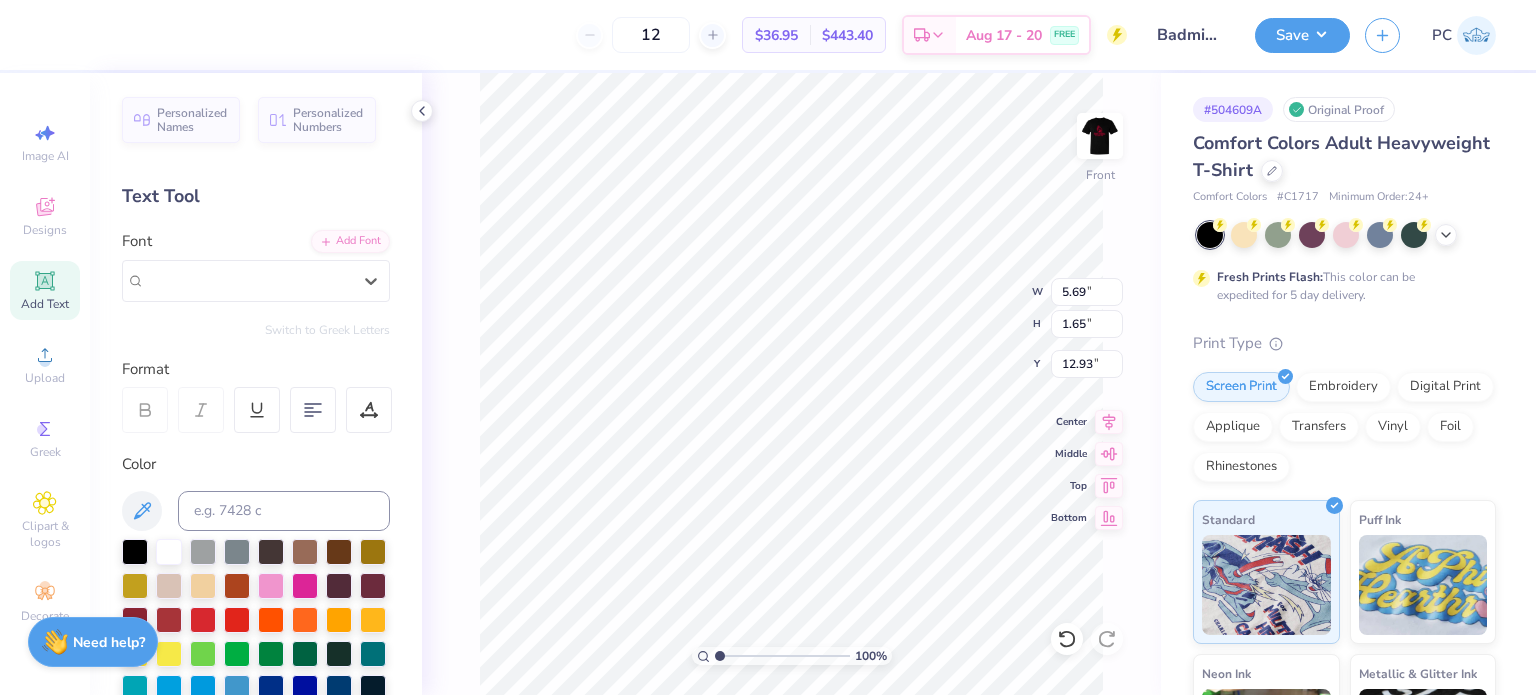 click on "Super Dream" at bounding box center [248, 280] 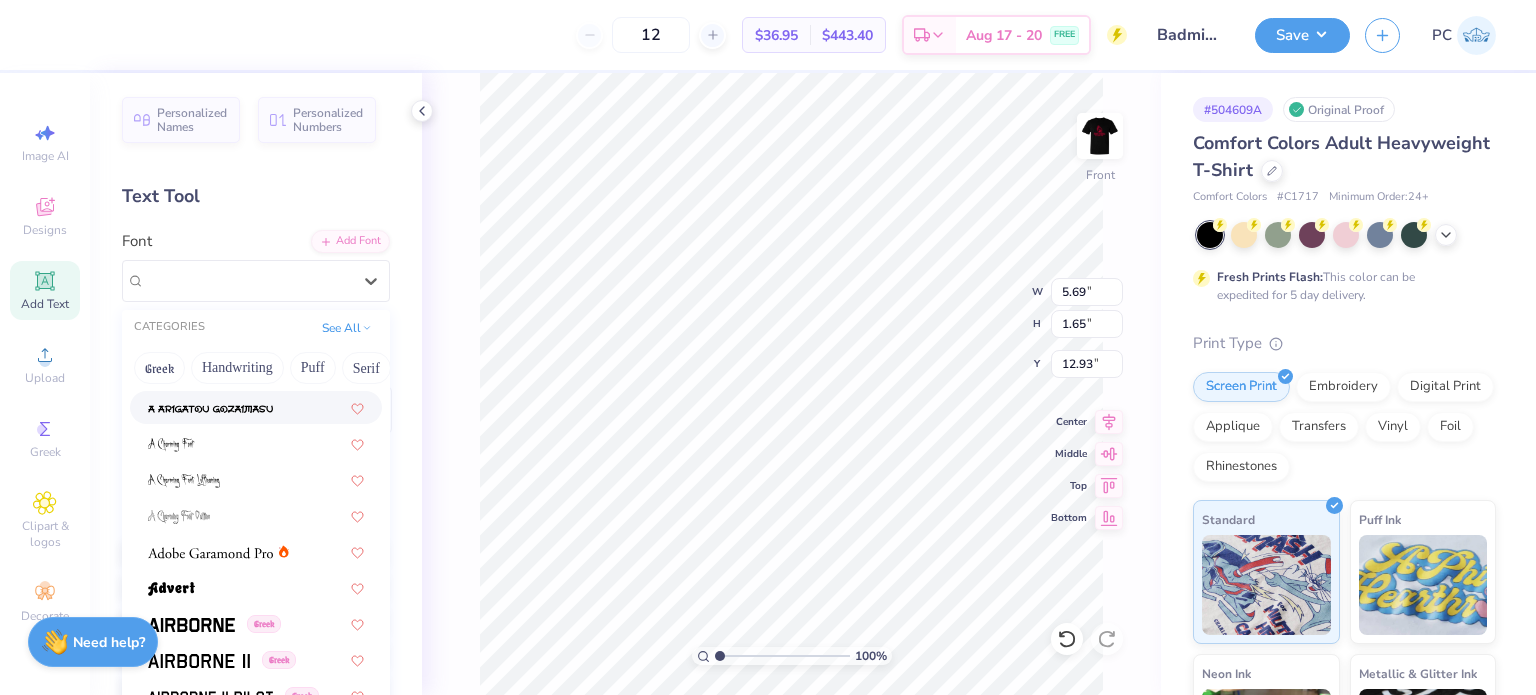 scroll, scrollTop: 300, scrollLeft: 0, axis: vertical 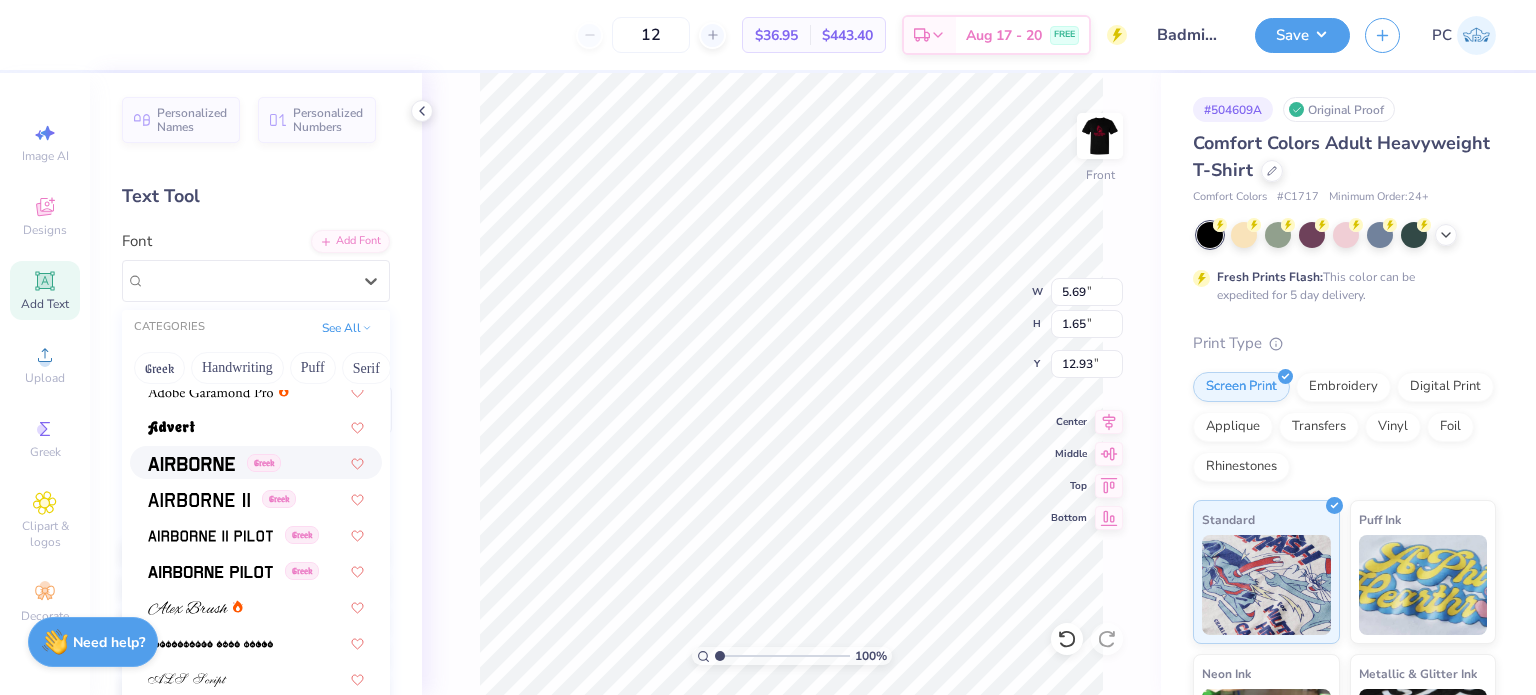click at bounding box center [191, 464] 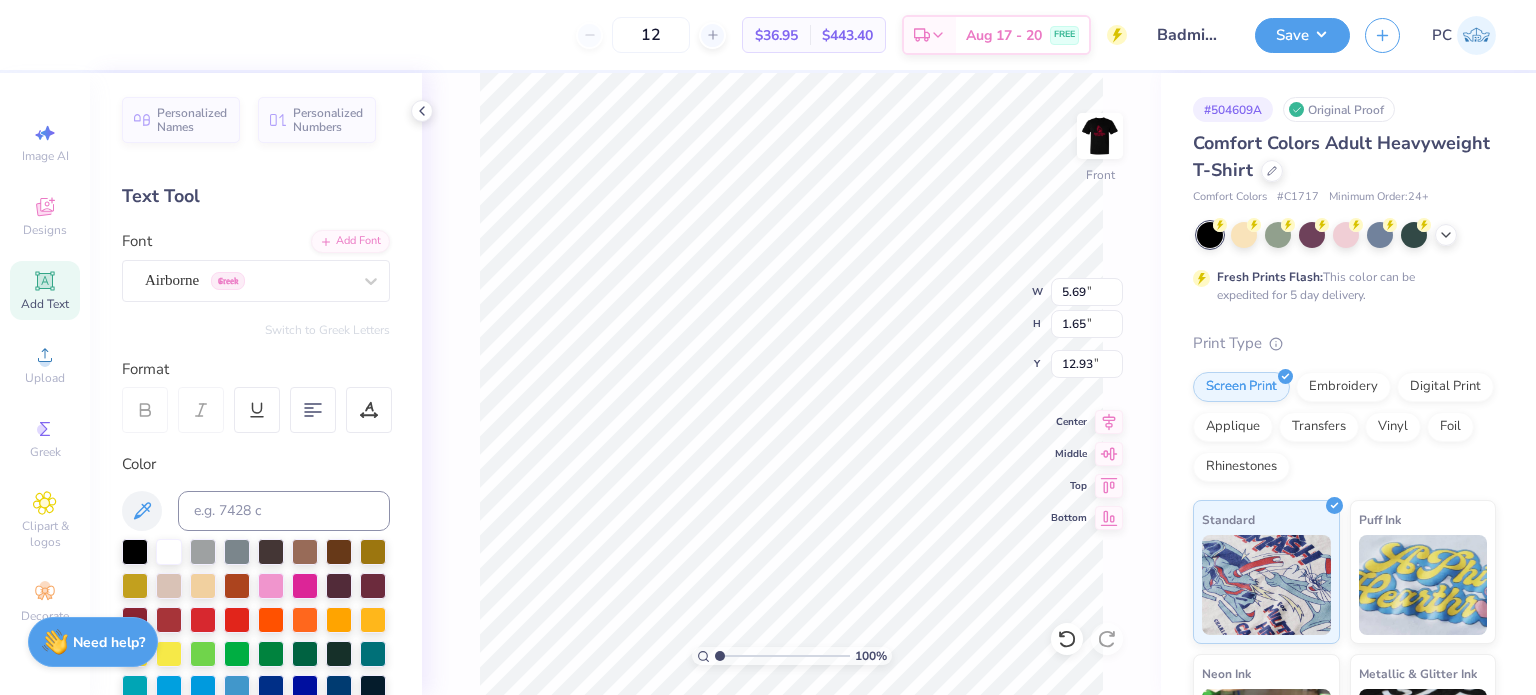 scroll, scrollTop: 16, scrollLeft: 5, axis: both 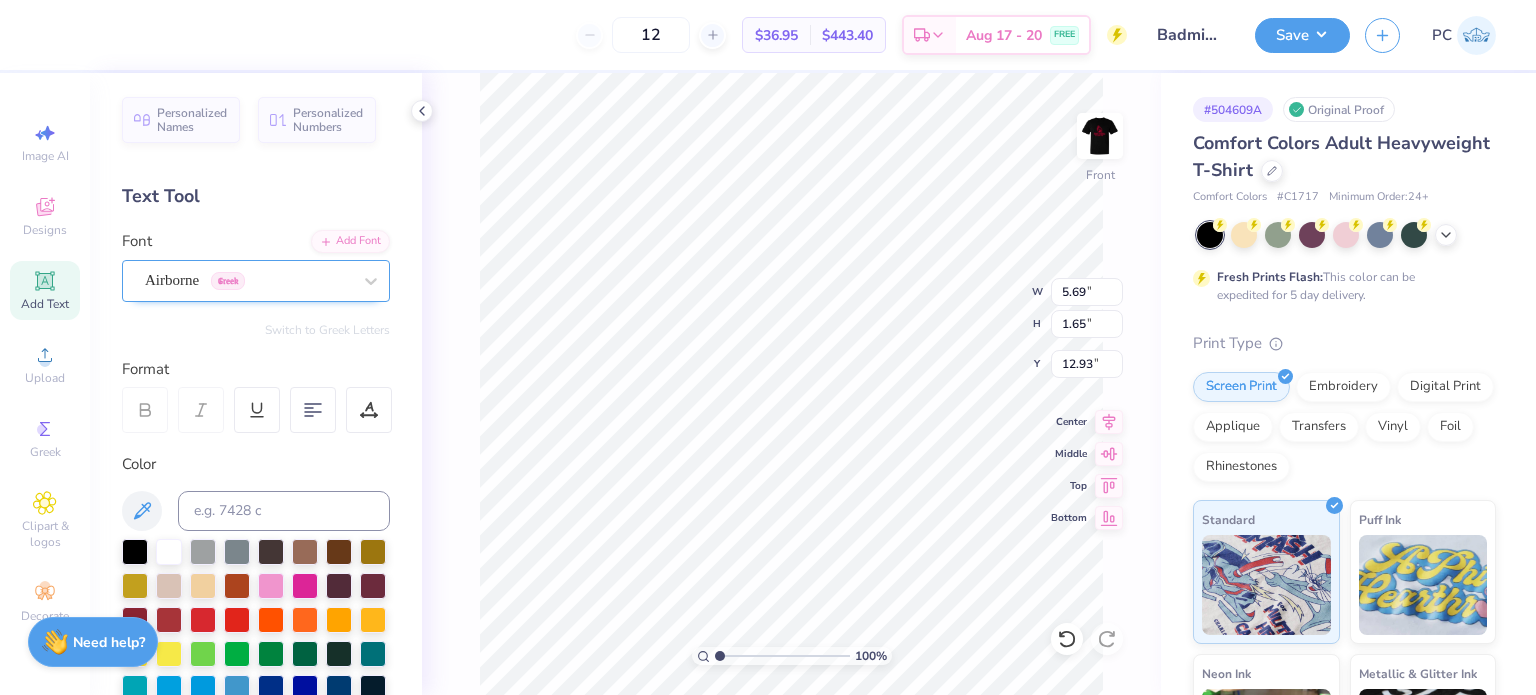 click on "Airborne Greek" at bounding box center [248, 280] 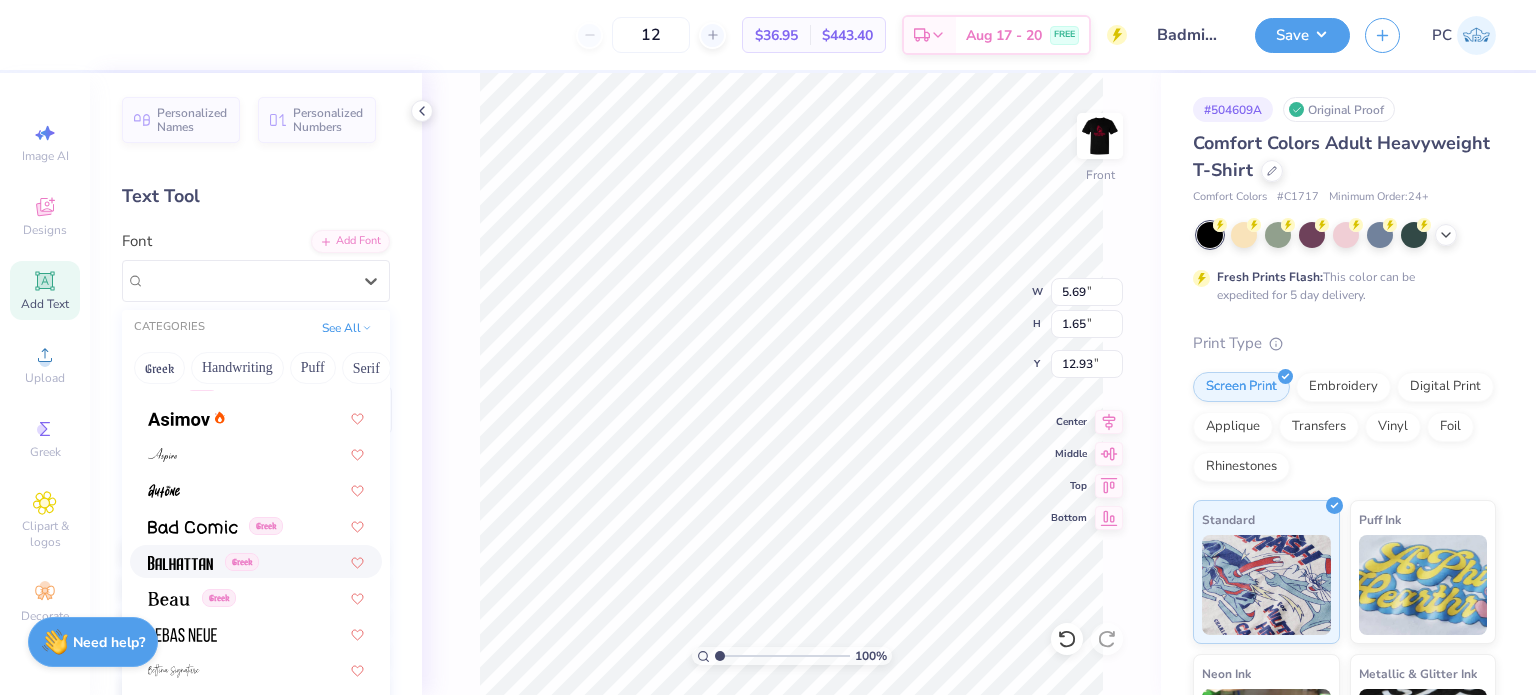 scroll, scrollTop: 600, scrollLeft: 0, axis: vertical 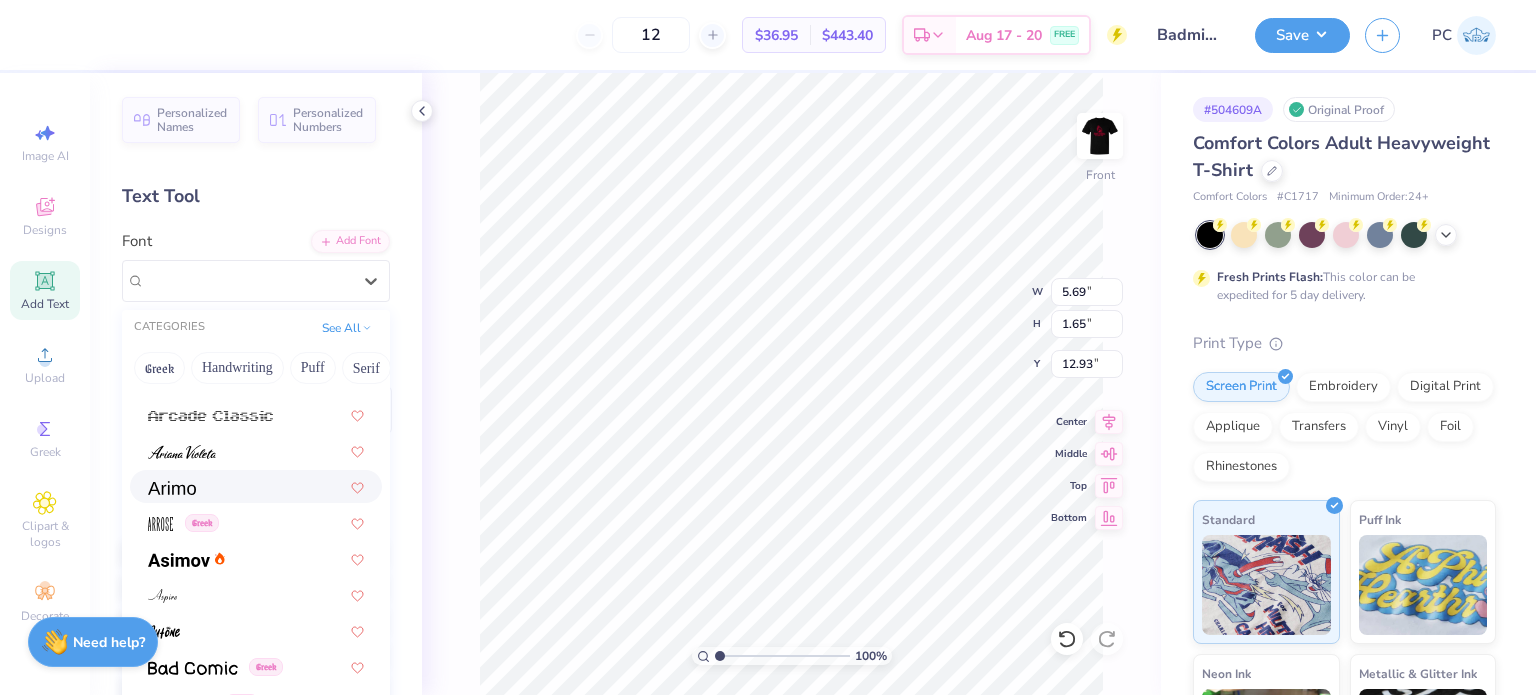 click at bounding box center (256, 486) 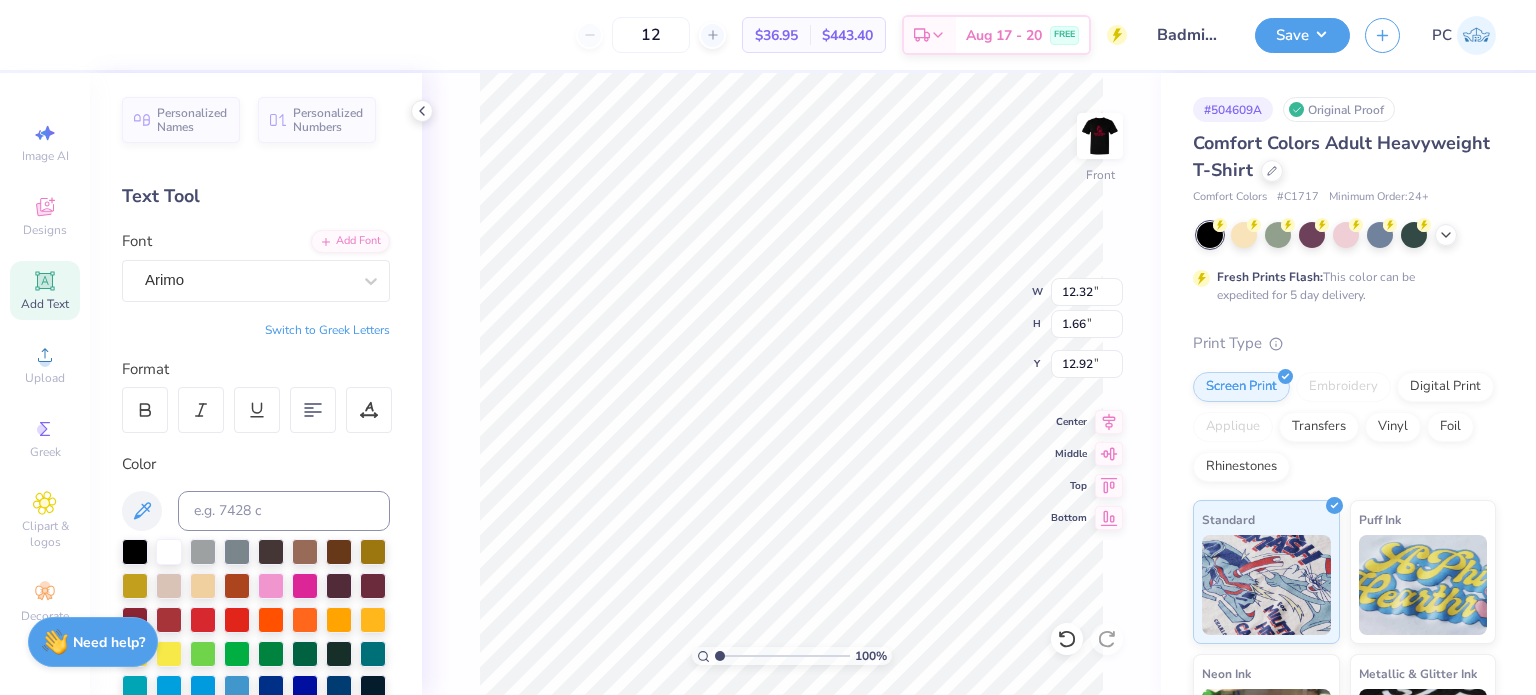 scroll, scrollTop: 16, scrollLeft: 4, axis: both 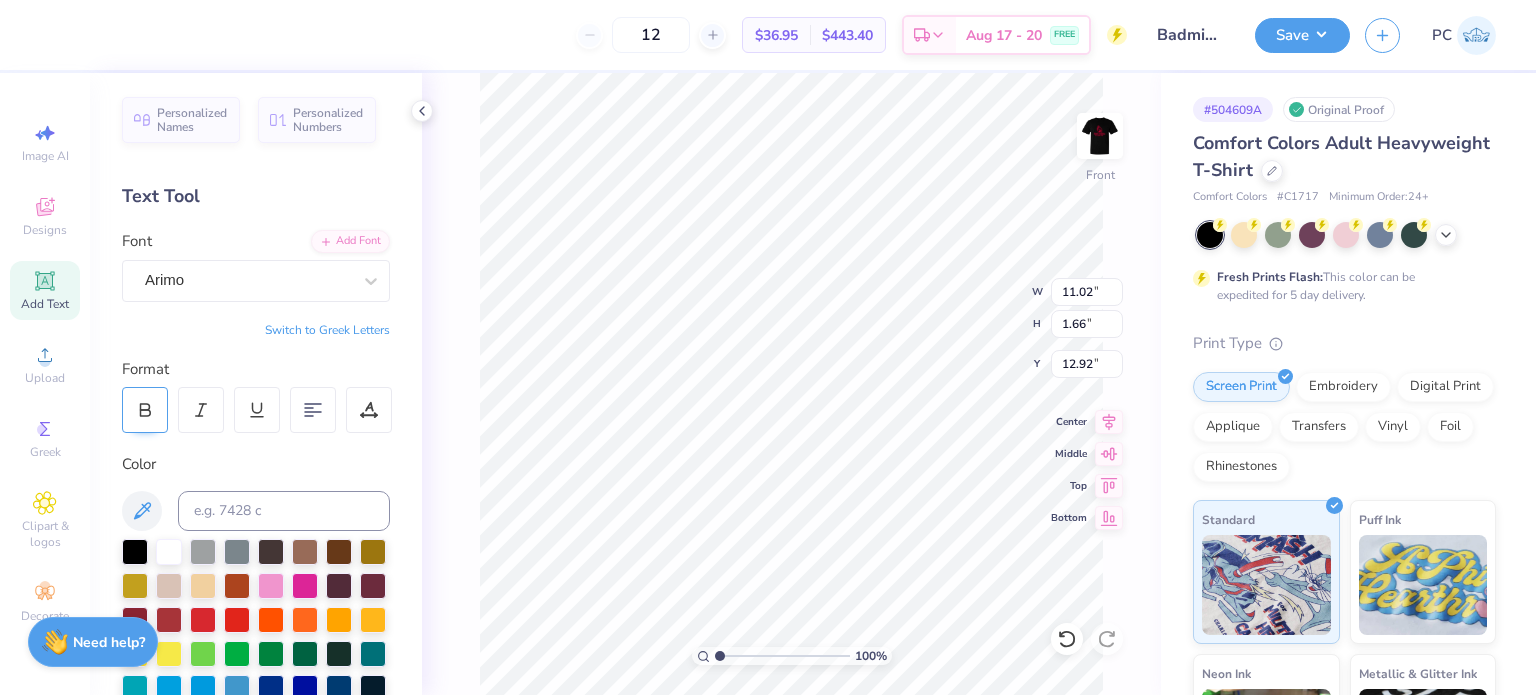 click at bounding box center (145, 410) 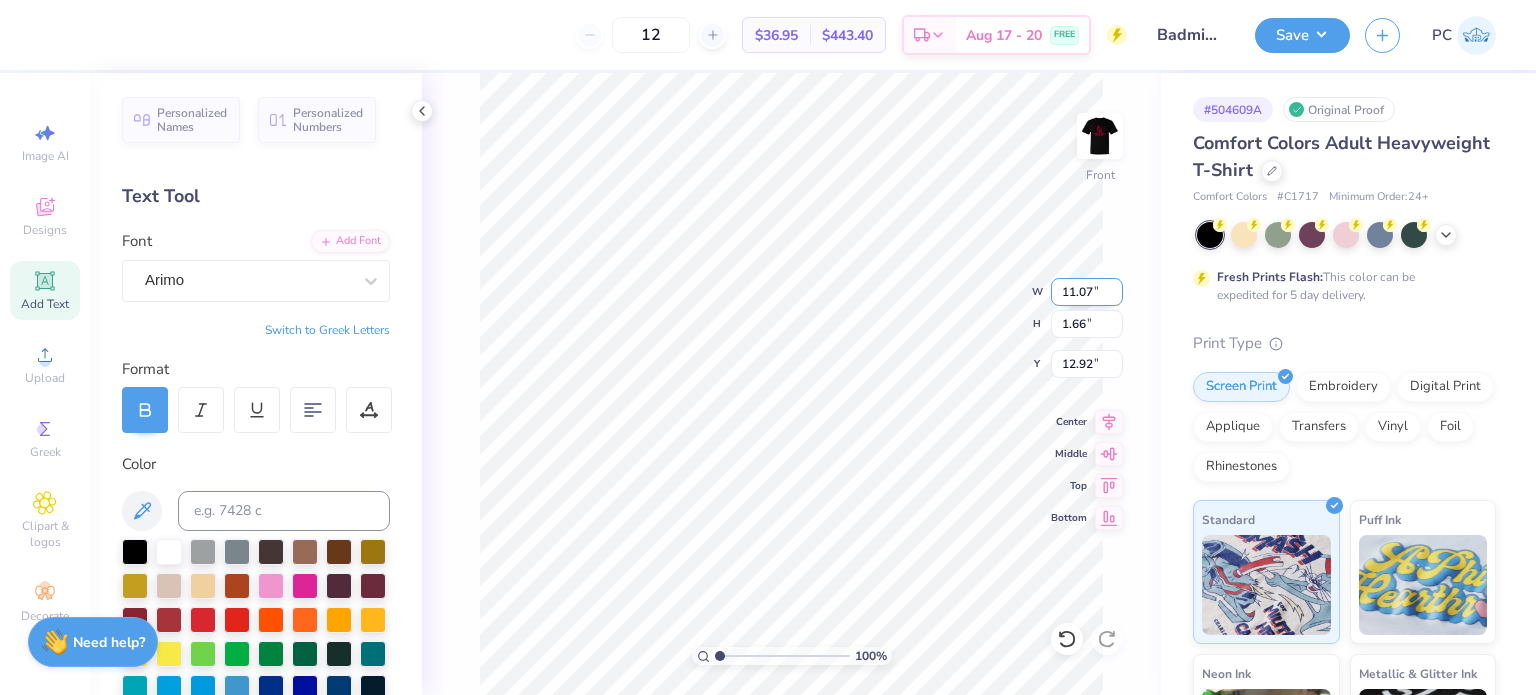 type on "3.00" 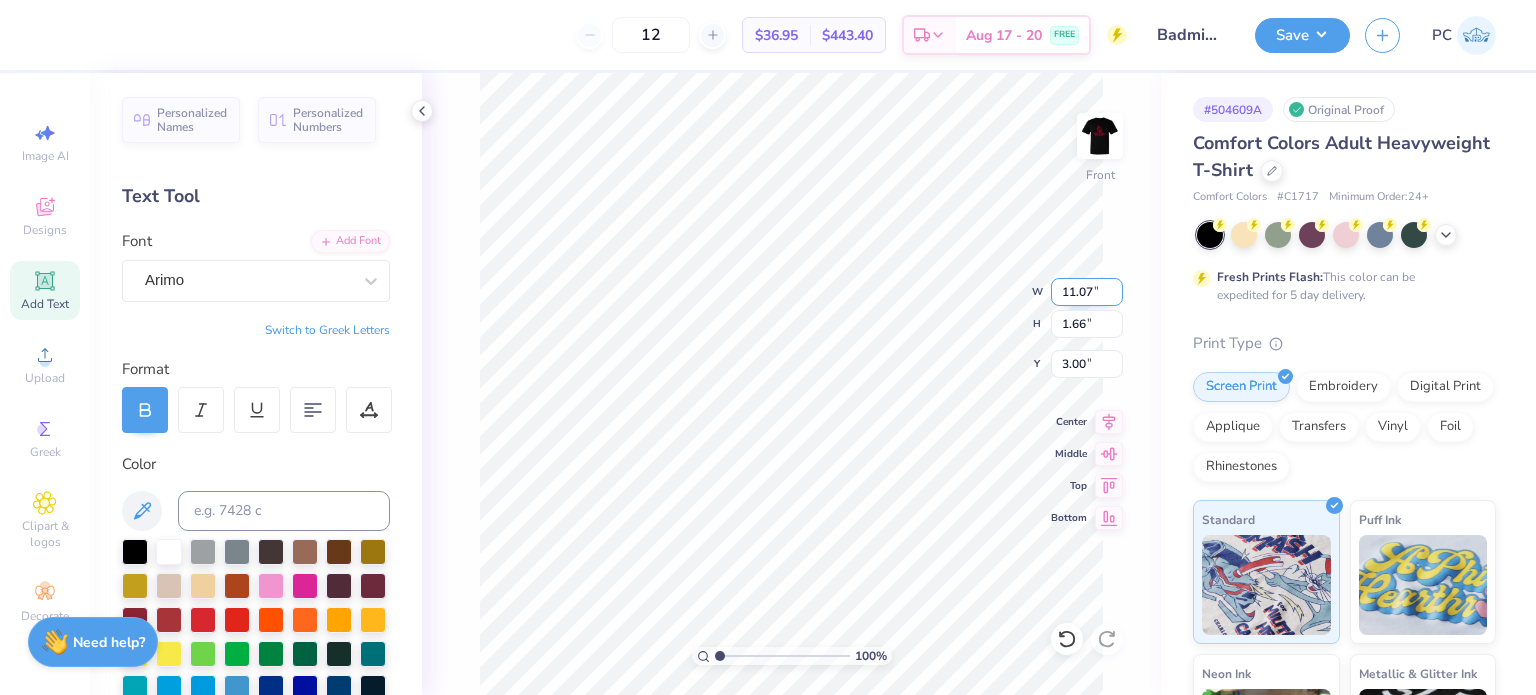 drag, startPoint x: 1102, startPoint y: 295, endPoint x: 1064, endPoint y: 295, distance: 38 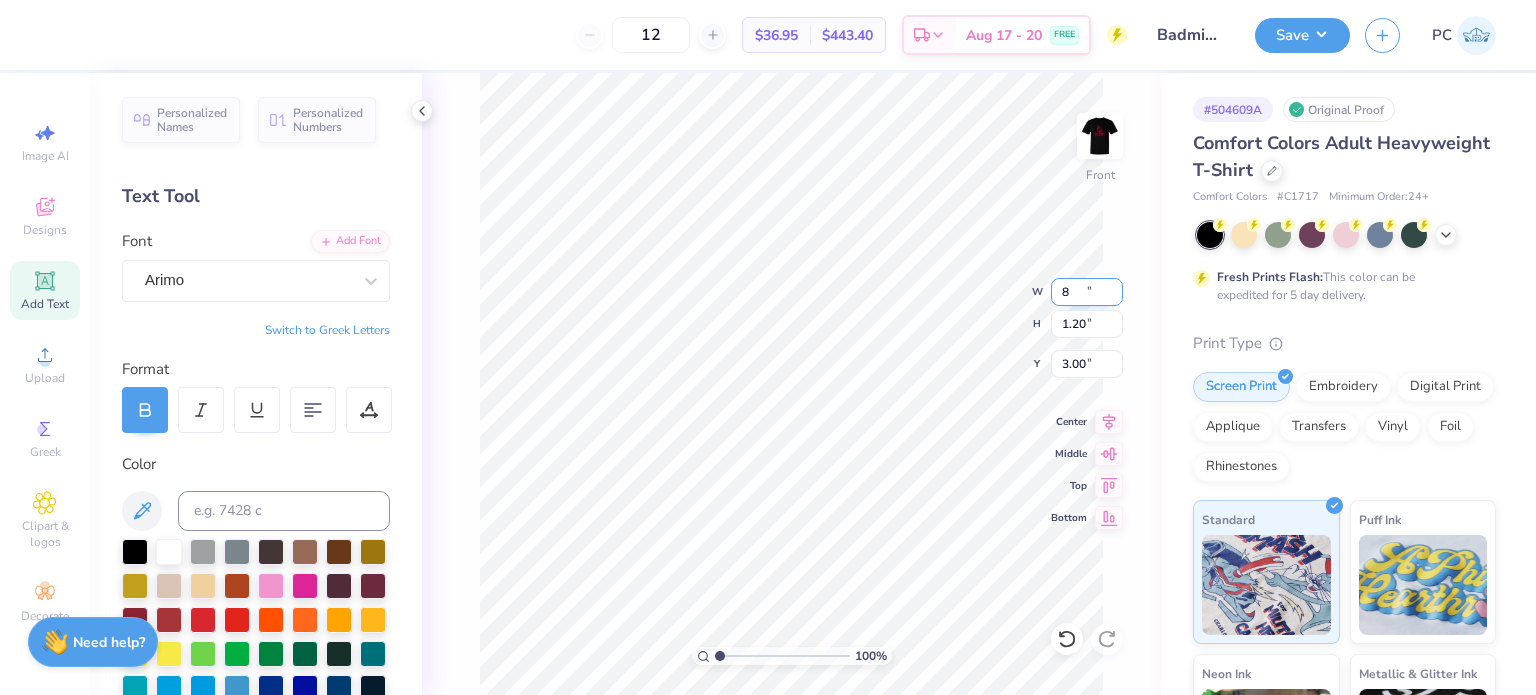 type on "8.00" 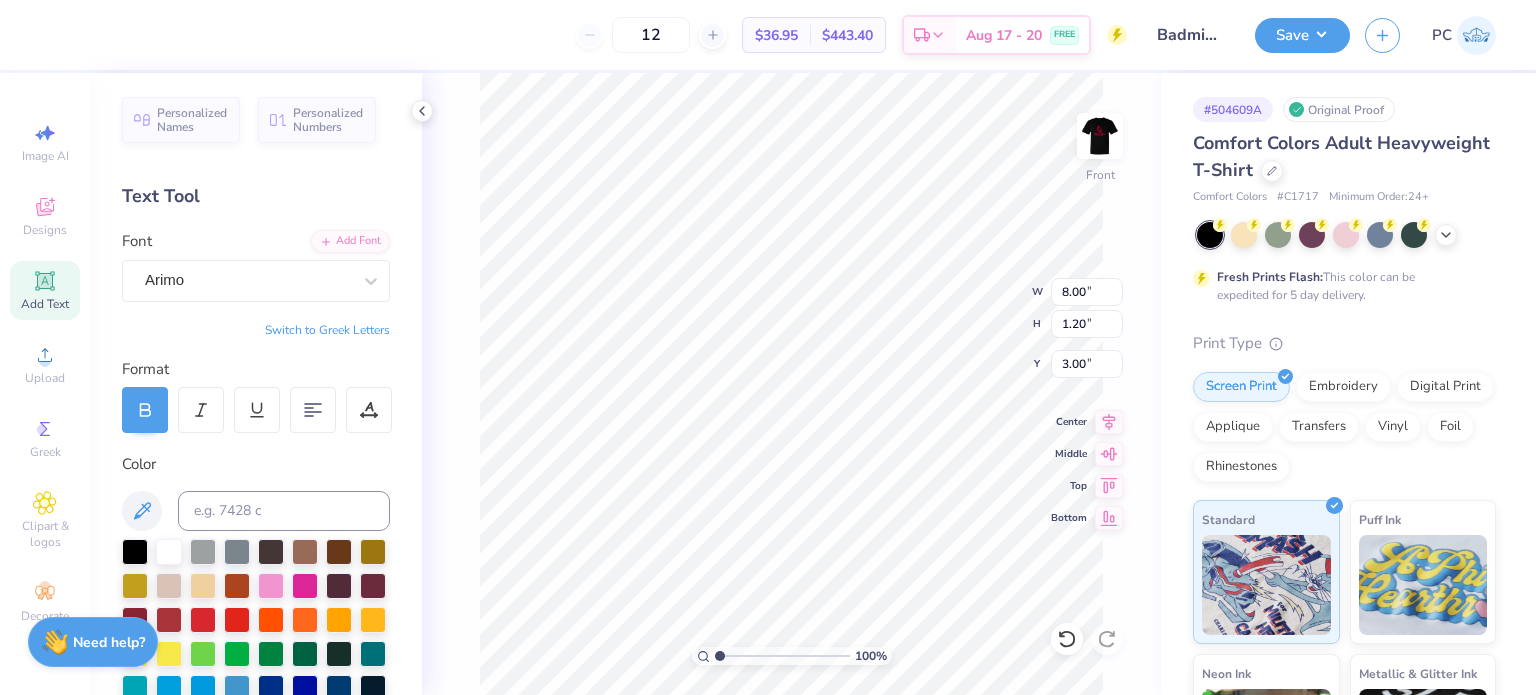 type on "3.00" 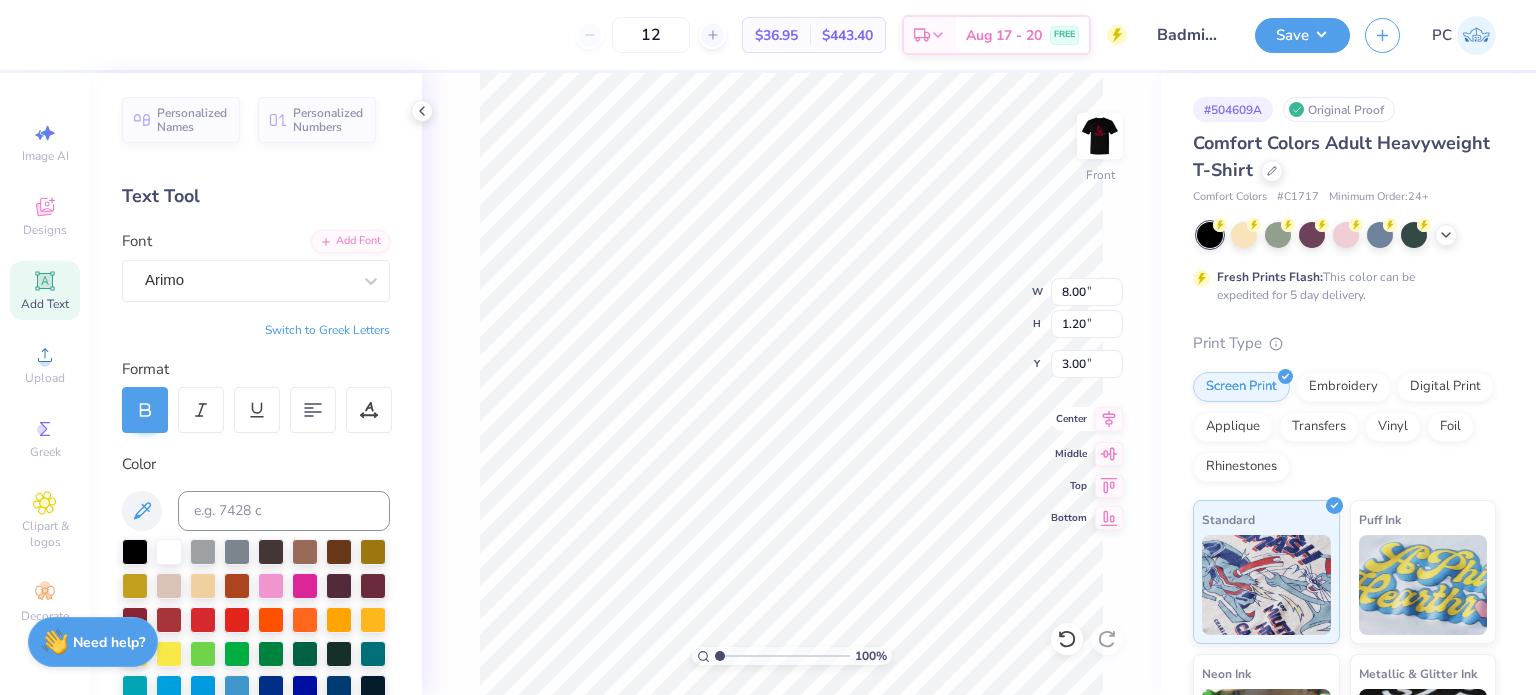 click 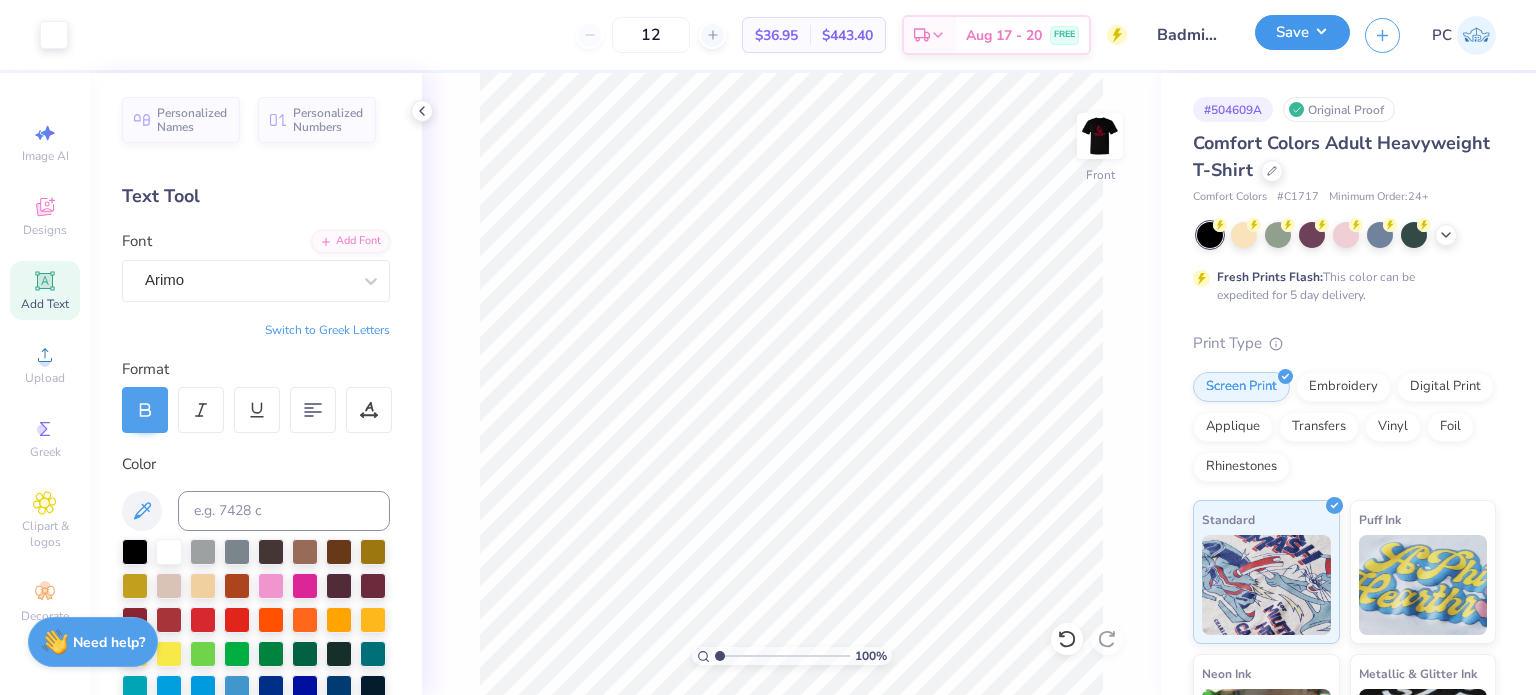 click on "Save" at bounding box center (1302, 32) 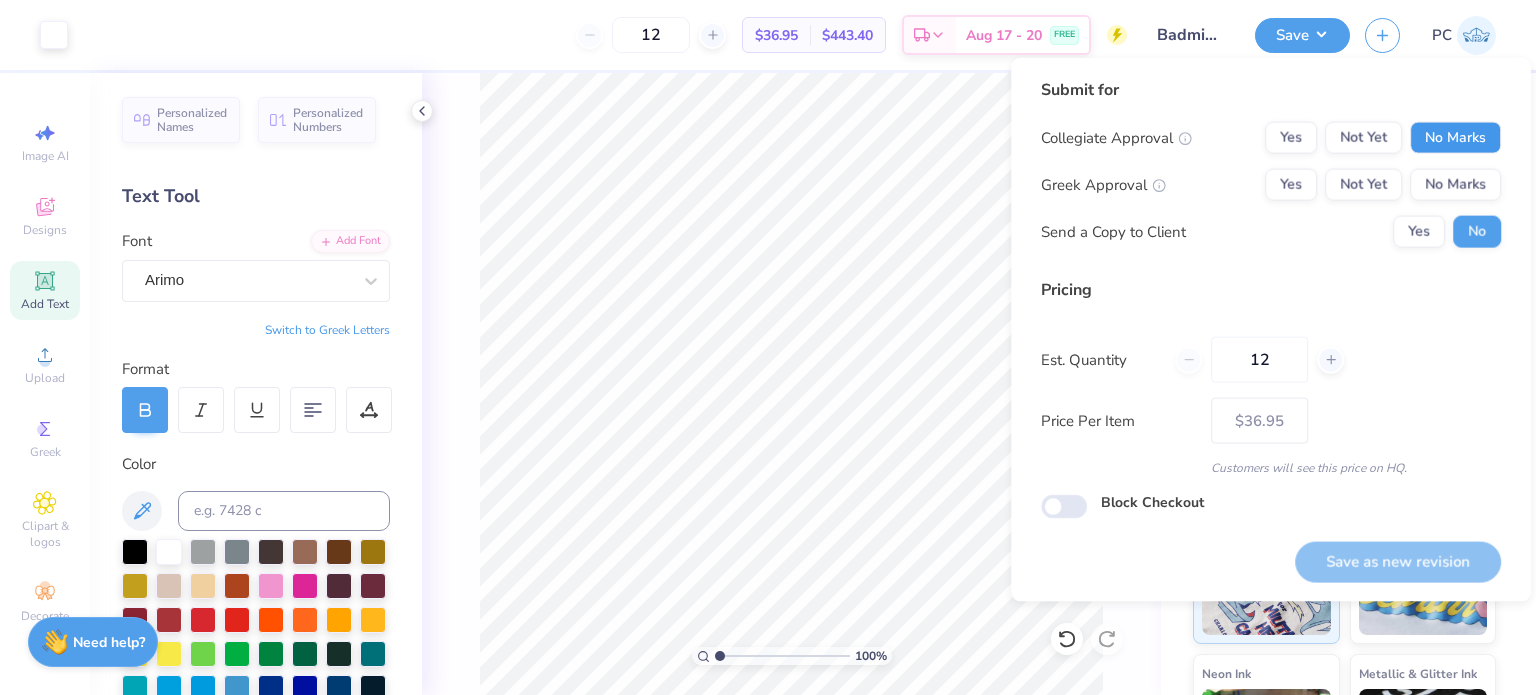 click on "No Marks" at bounding box center [1455, 138] 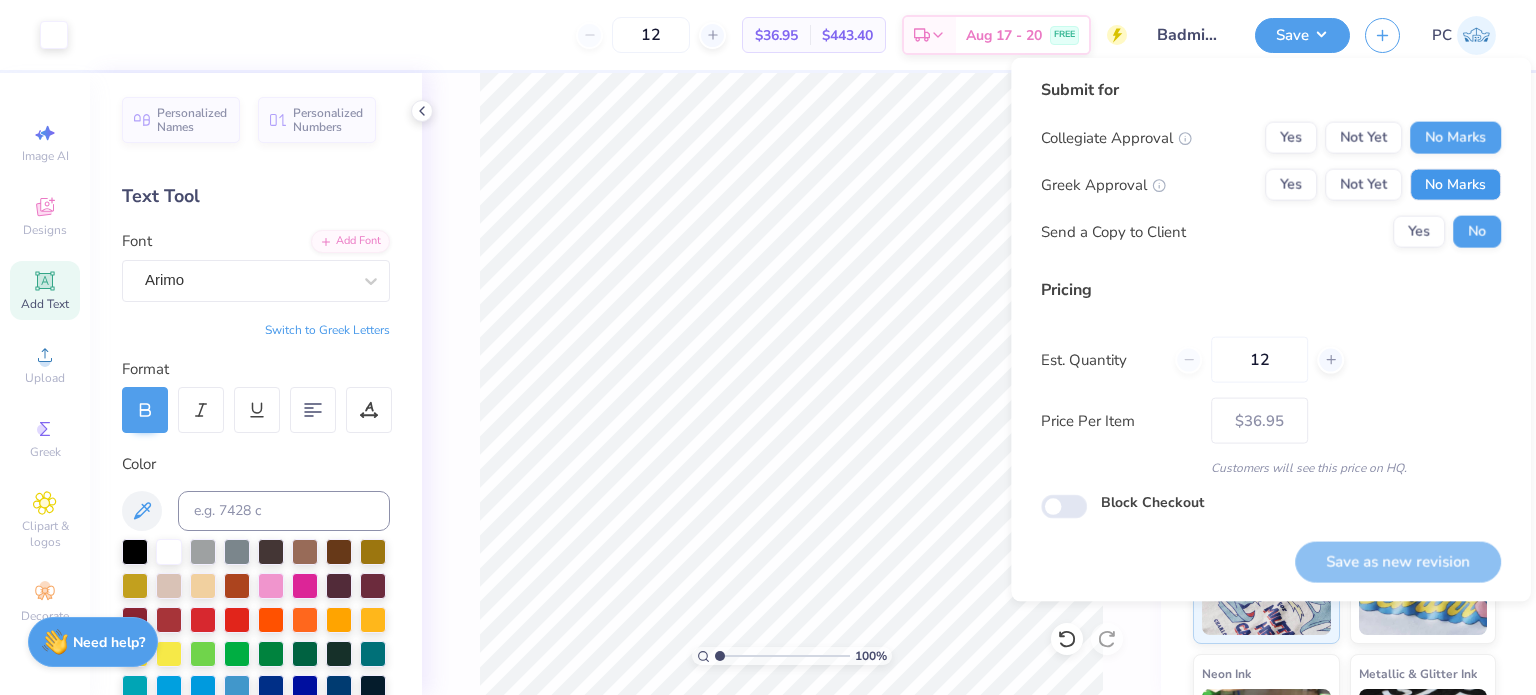 click on "No Marks" at bounding box center (1455, 185) 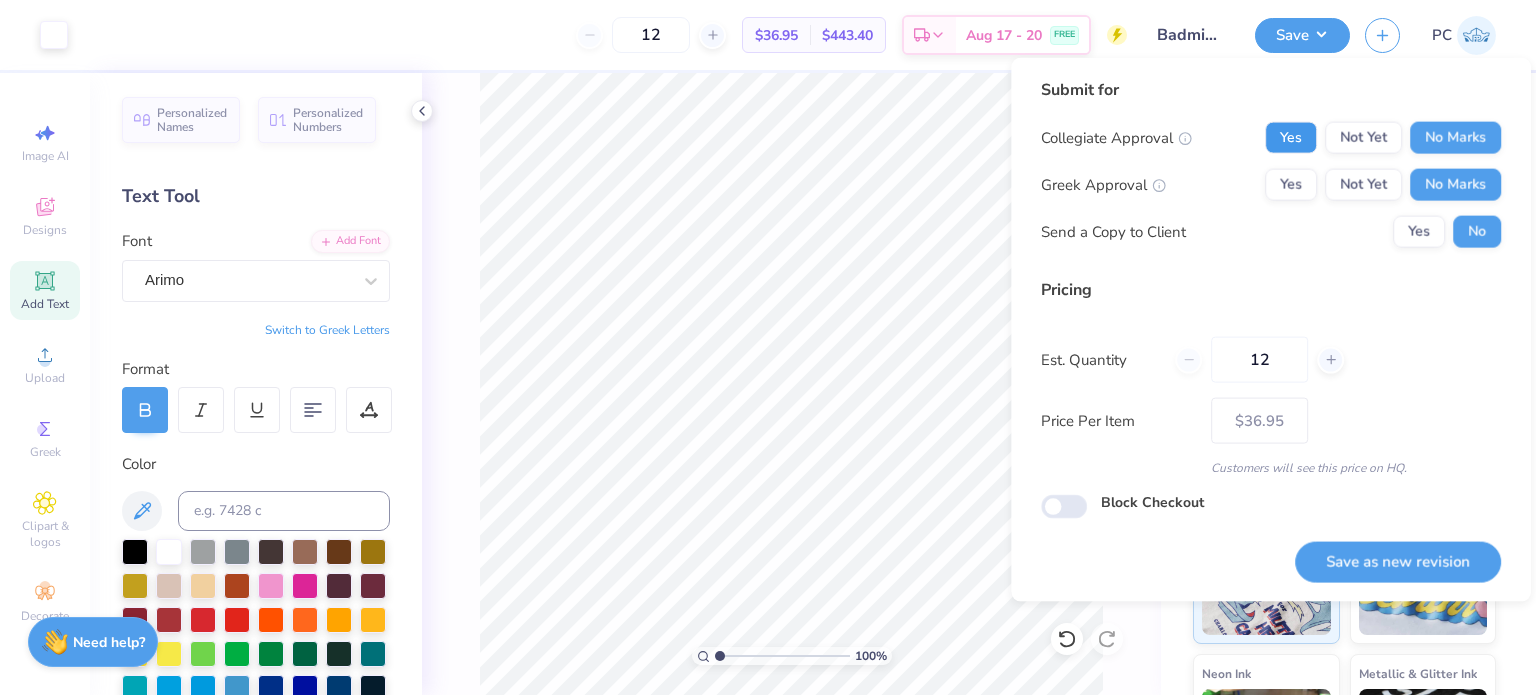 click on "Yes" at bounding box center [1291, 138] 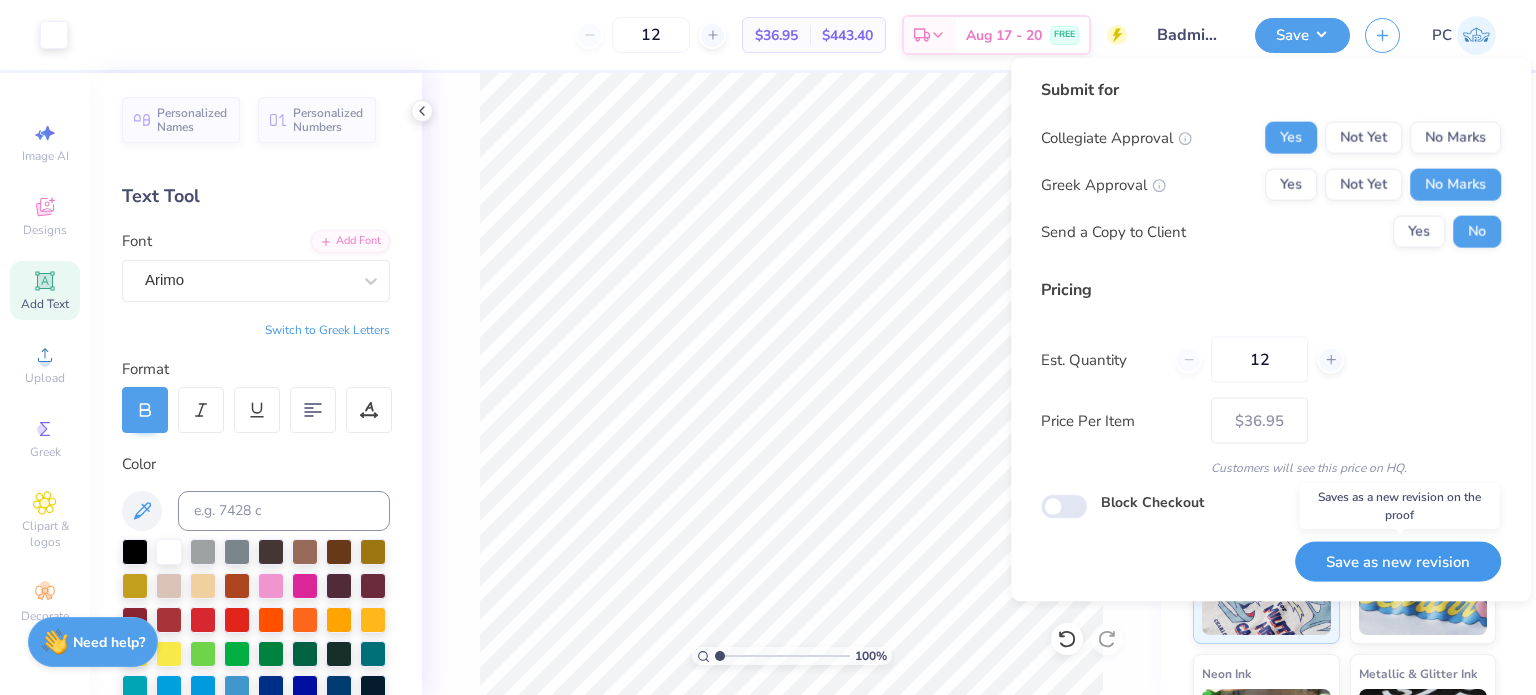 click on "Save as new revision" at bounding box center [1398, 561] 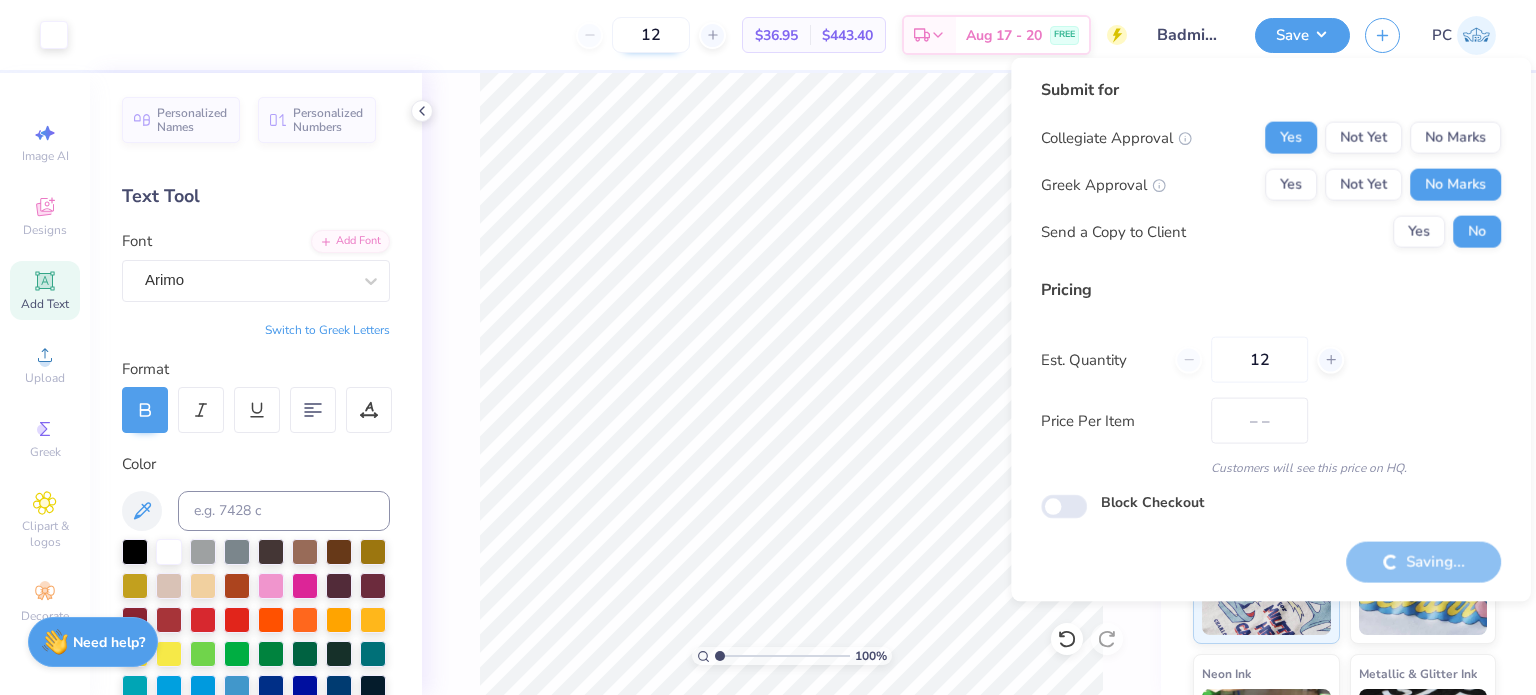 type on "$36.95" 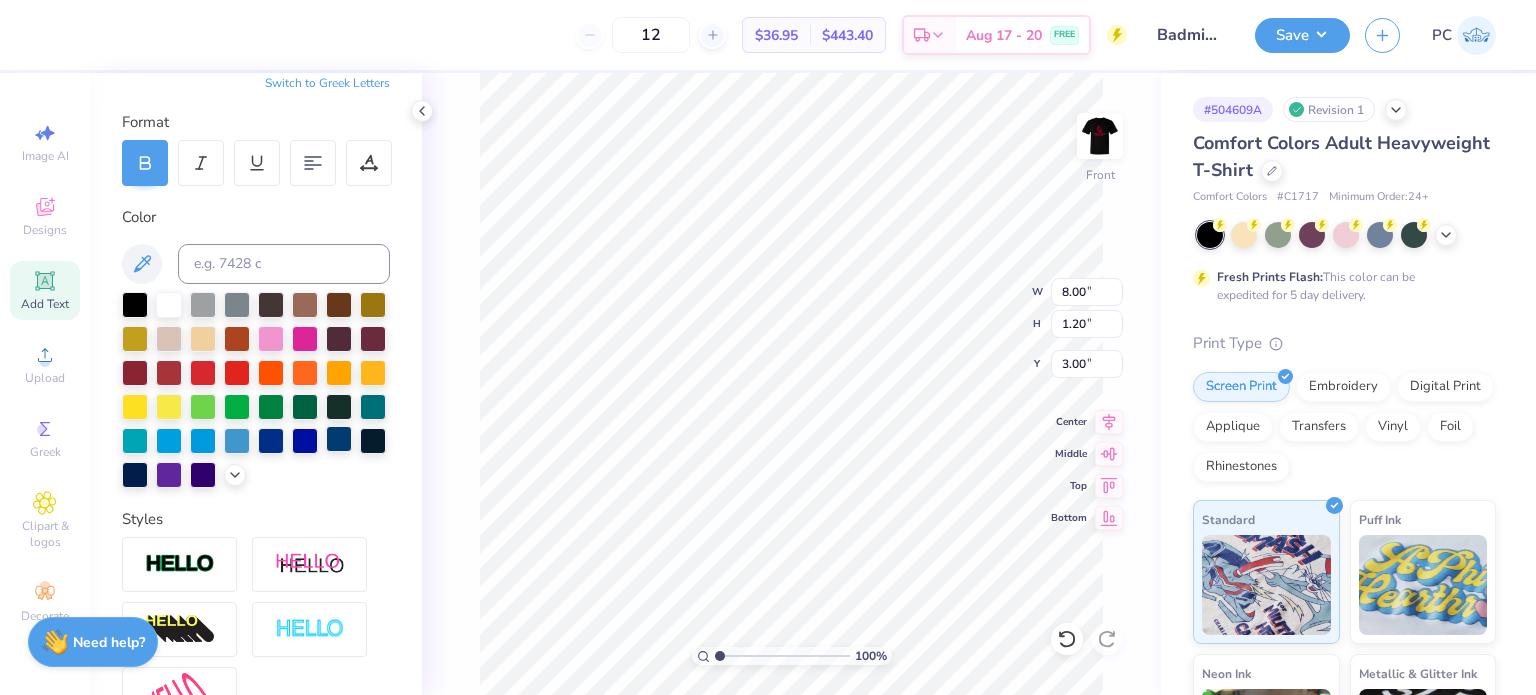 scroll, scrollTop: 300, scrollLeft: 0, axis: vertical 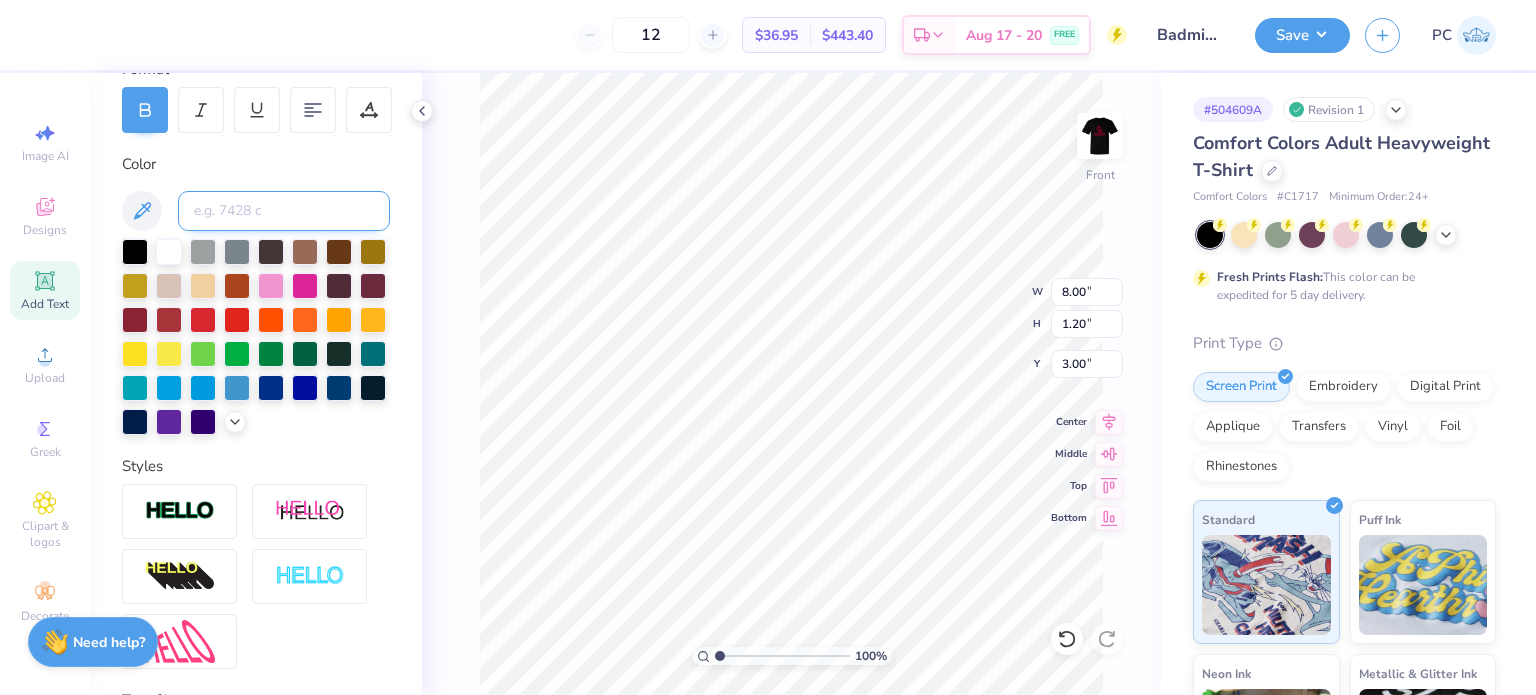 click at bounding box center [284, 211] 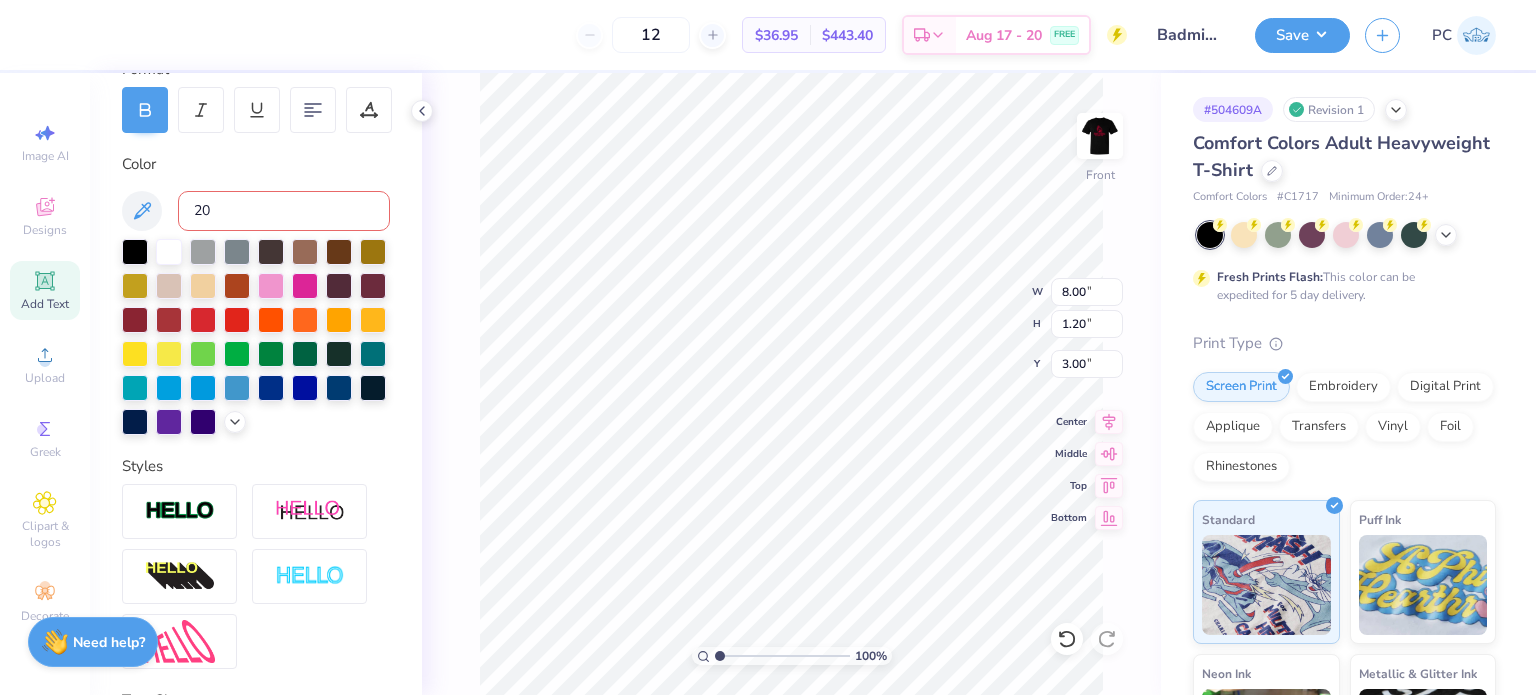 type on "200" 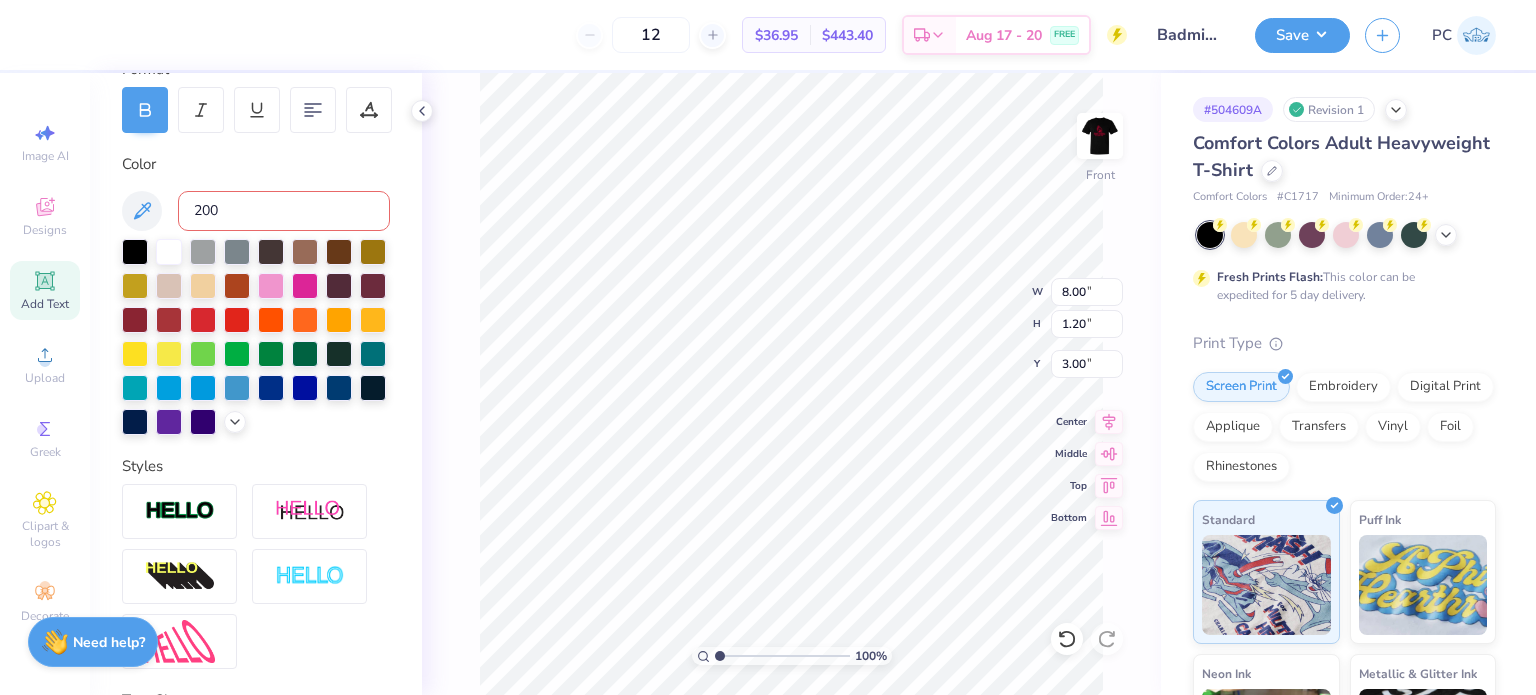 type 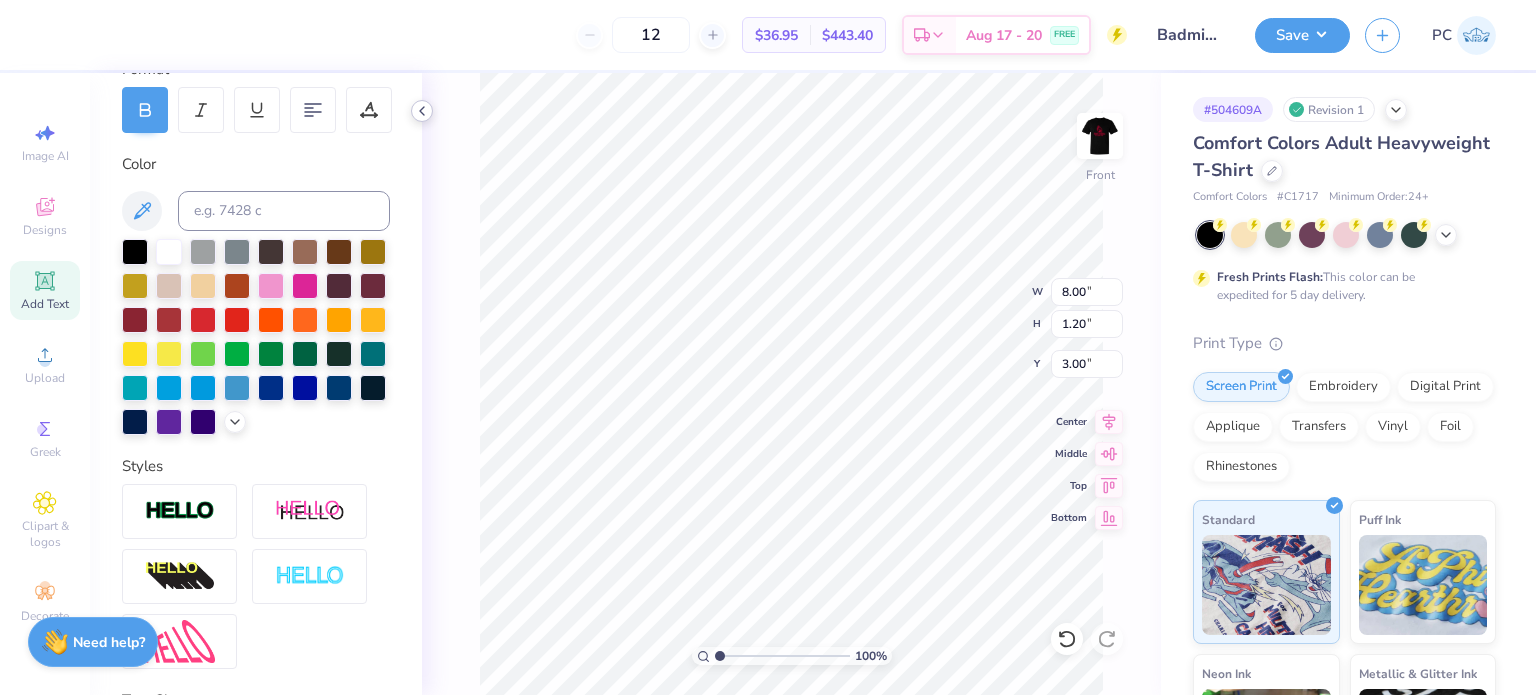 click 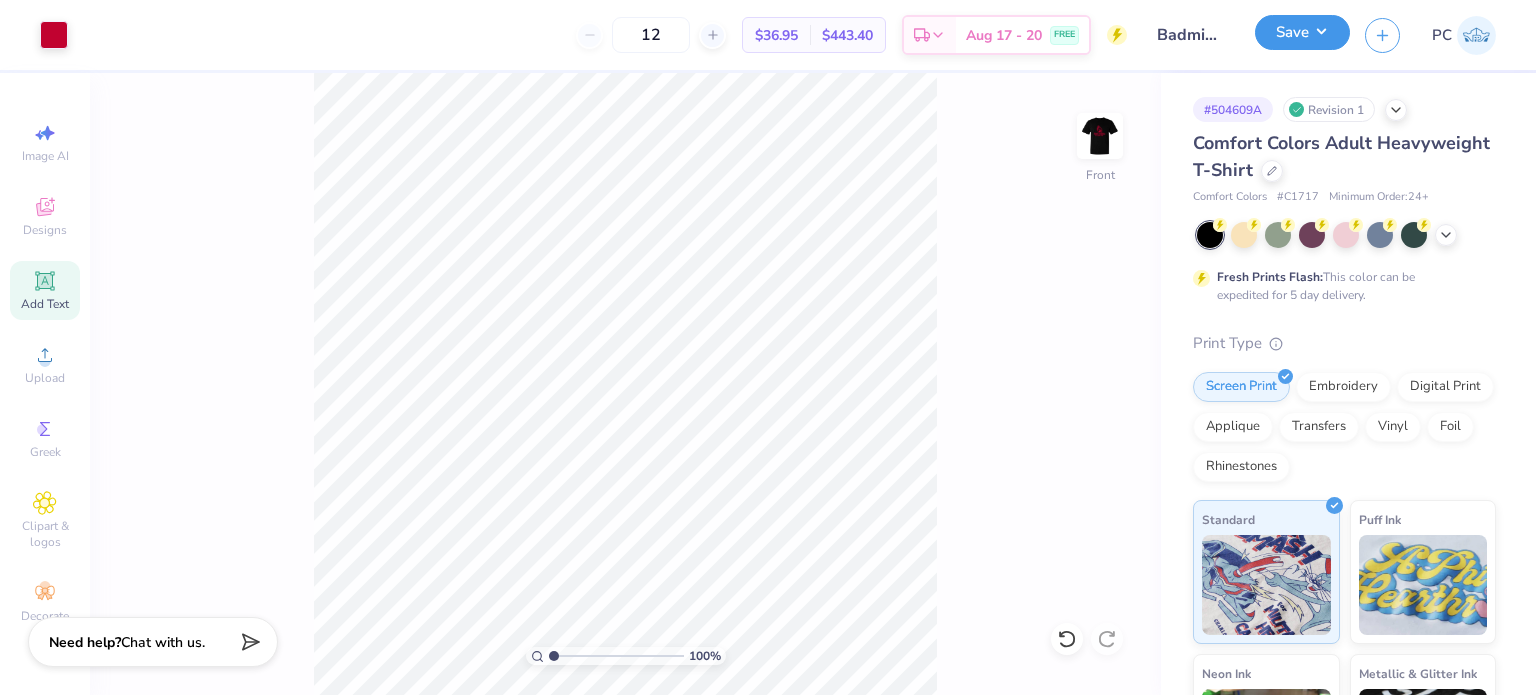 click on "Save" at bounding box center [1302, 32] 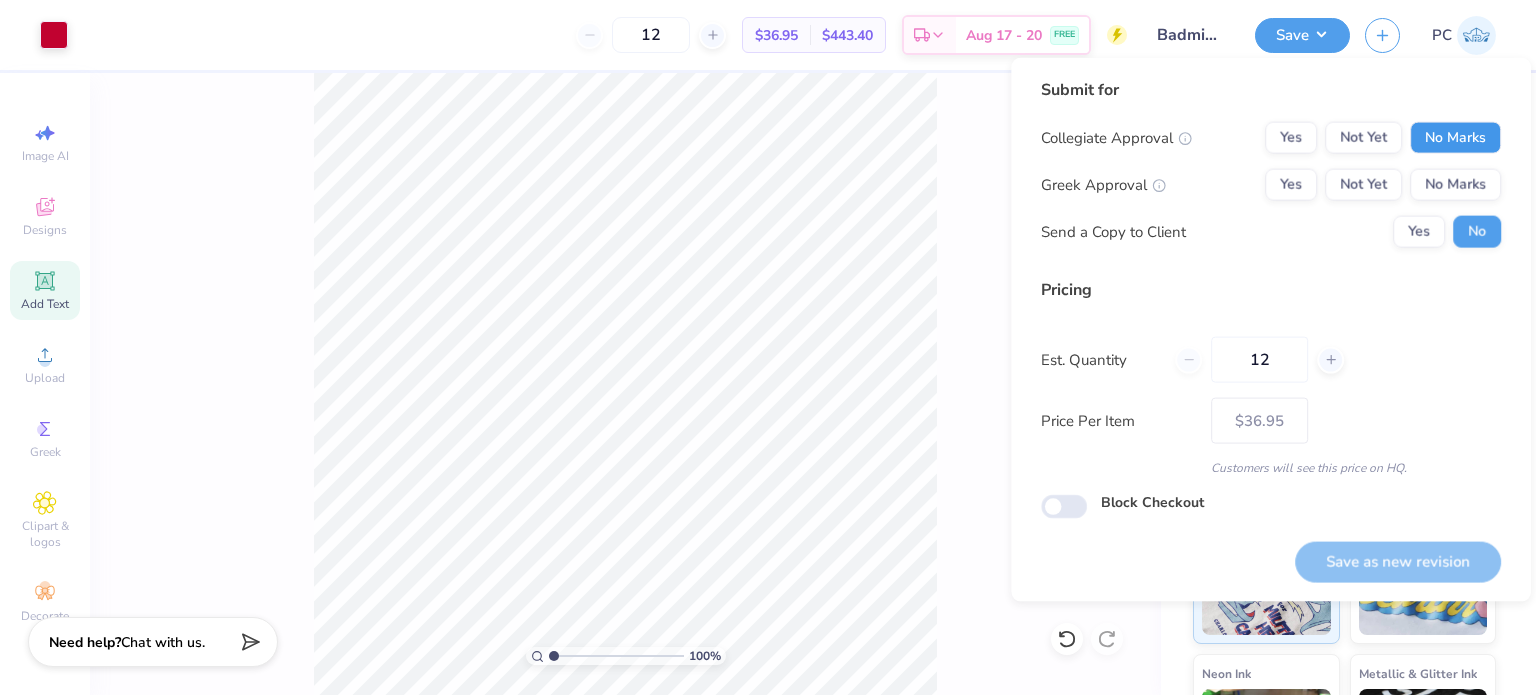 click on "No Marks" at bounding box center [1455, 138] 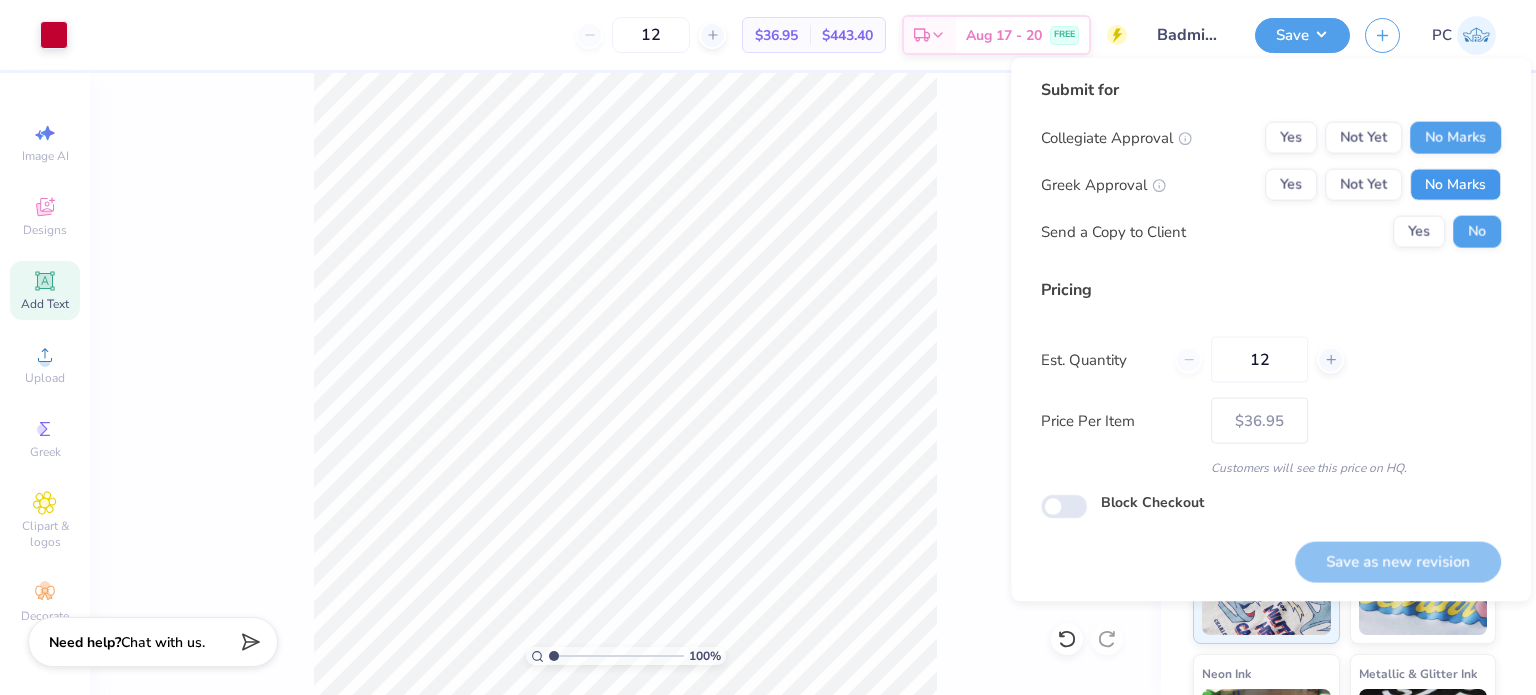 click on "No Marks" at bounding box center (1455, 185) 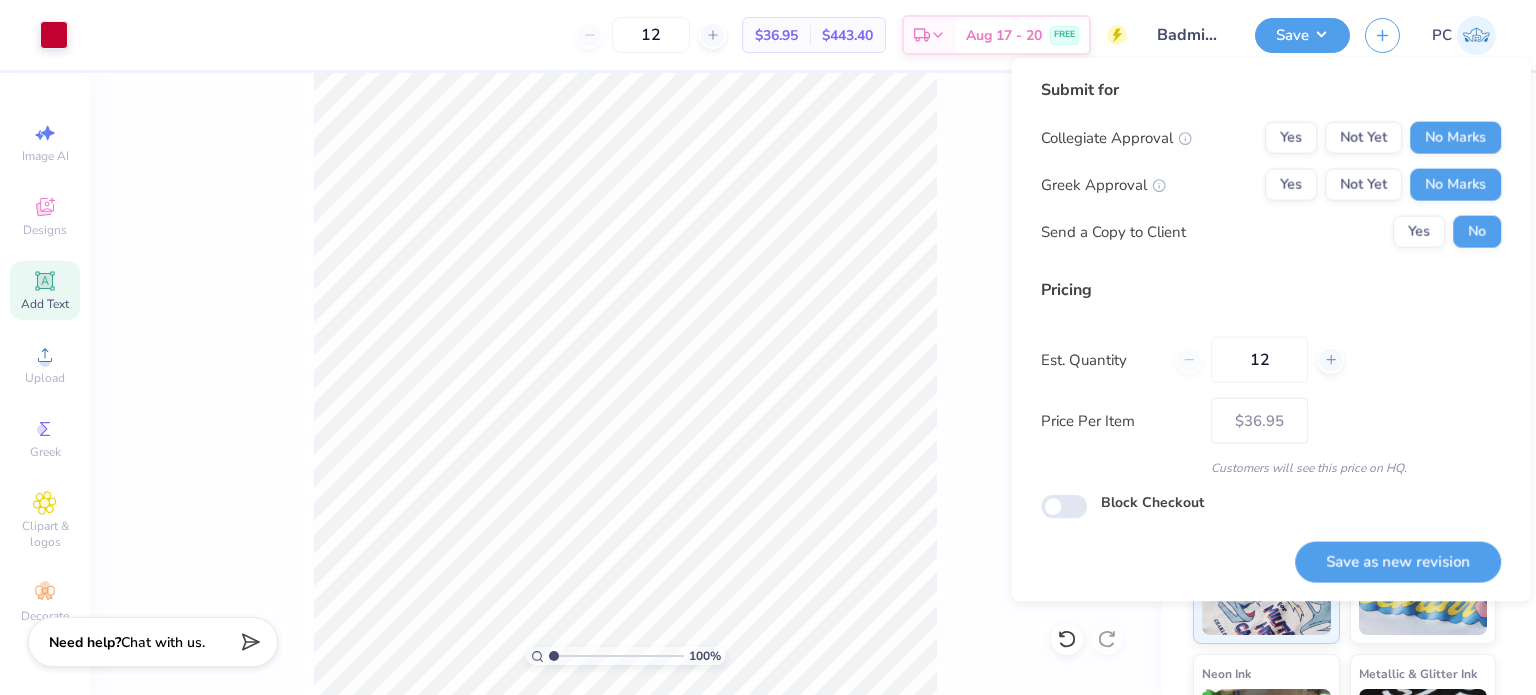 click on "Save as new revision" at bounding box center [1398, 561] 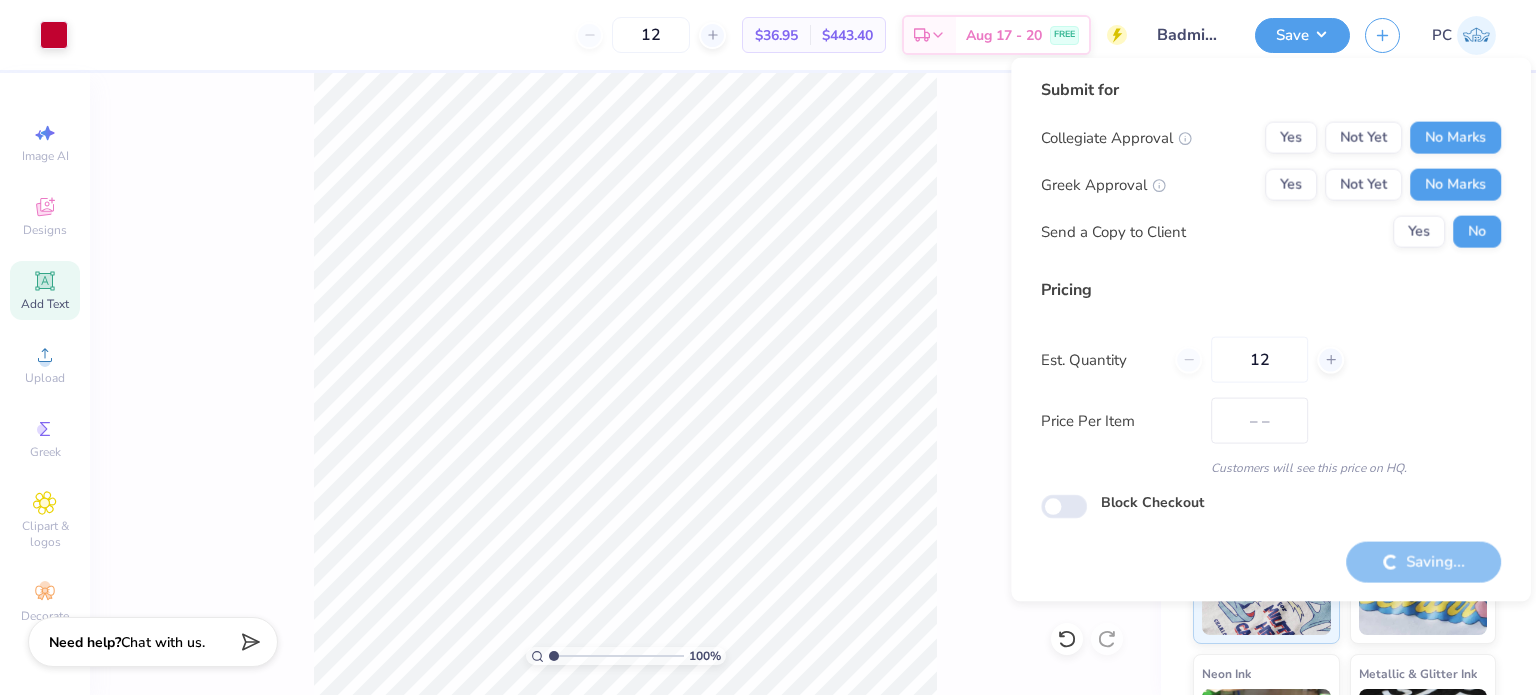 type on "$36.95" 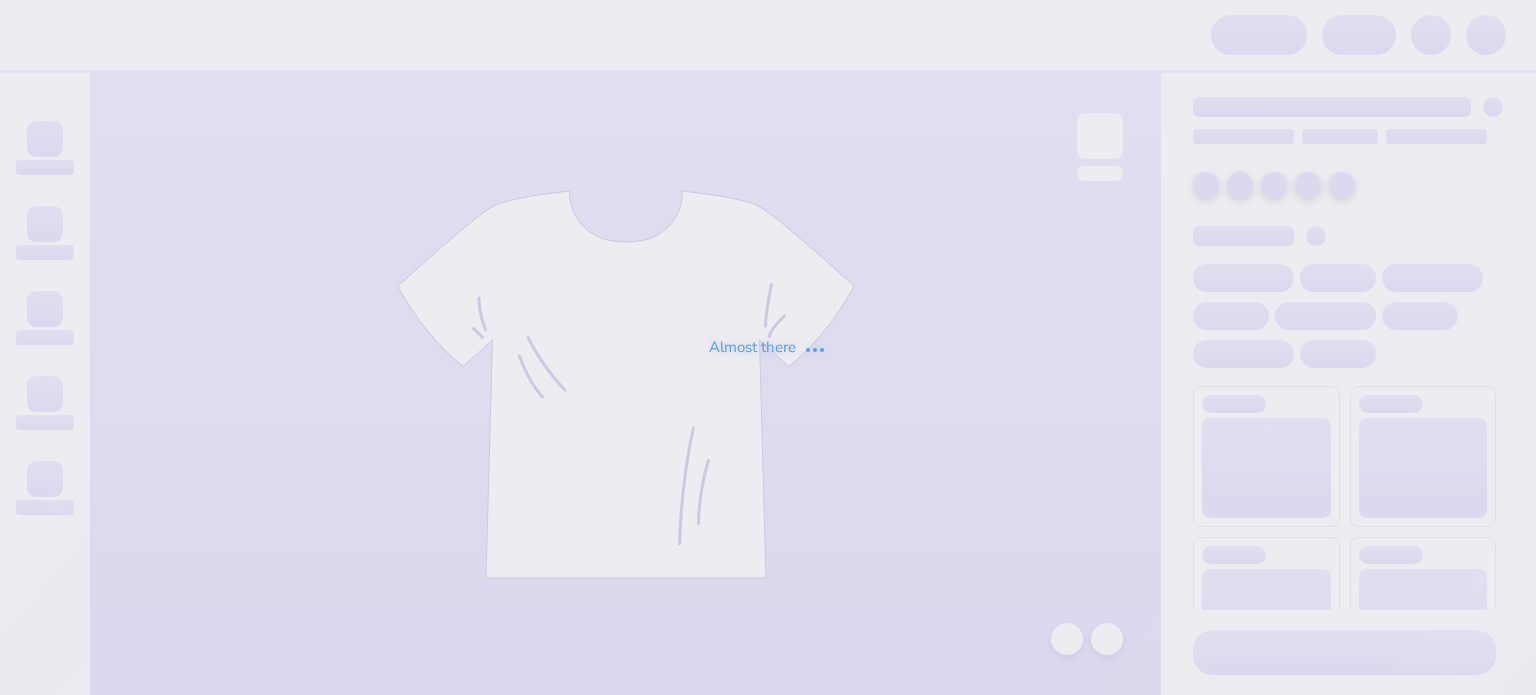 scroll, scrollTop: 0, scrollLeft: 0, axis: both 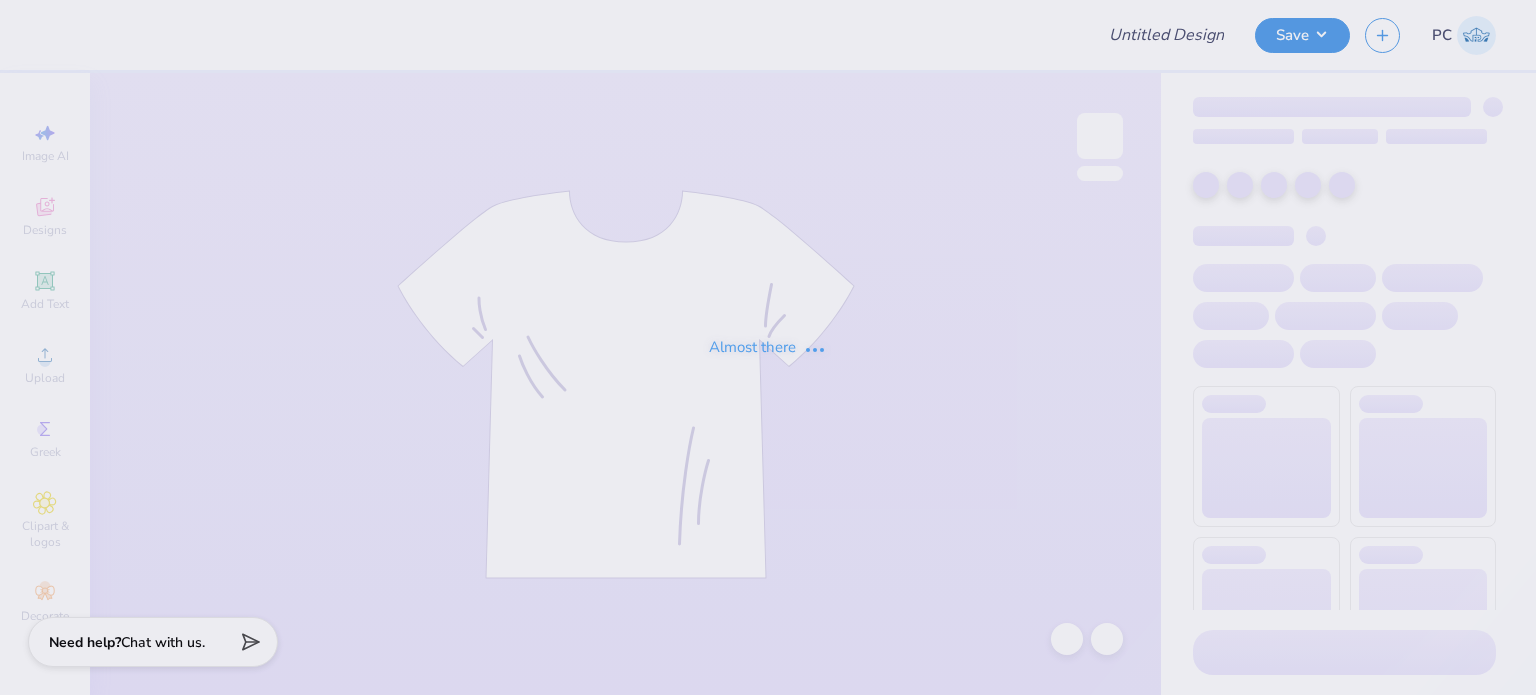 type on "Shirts for Badminton Club" 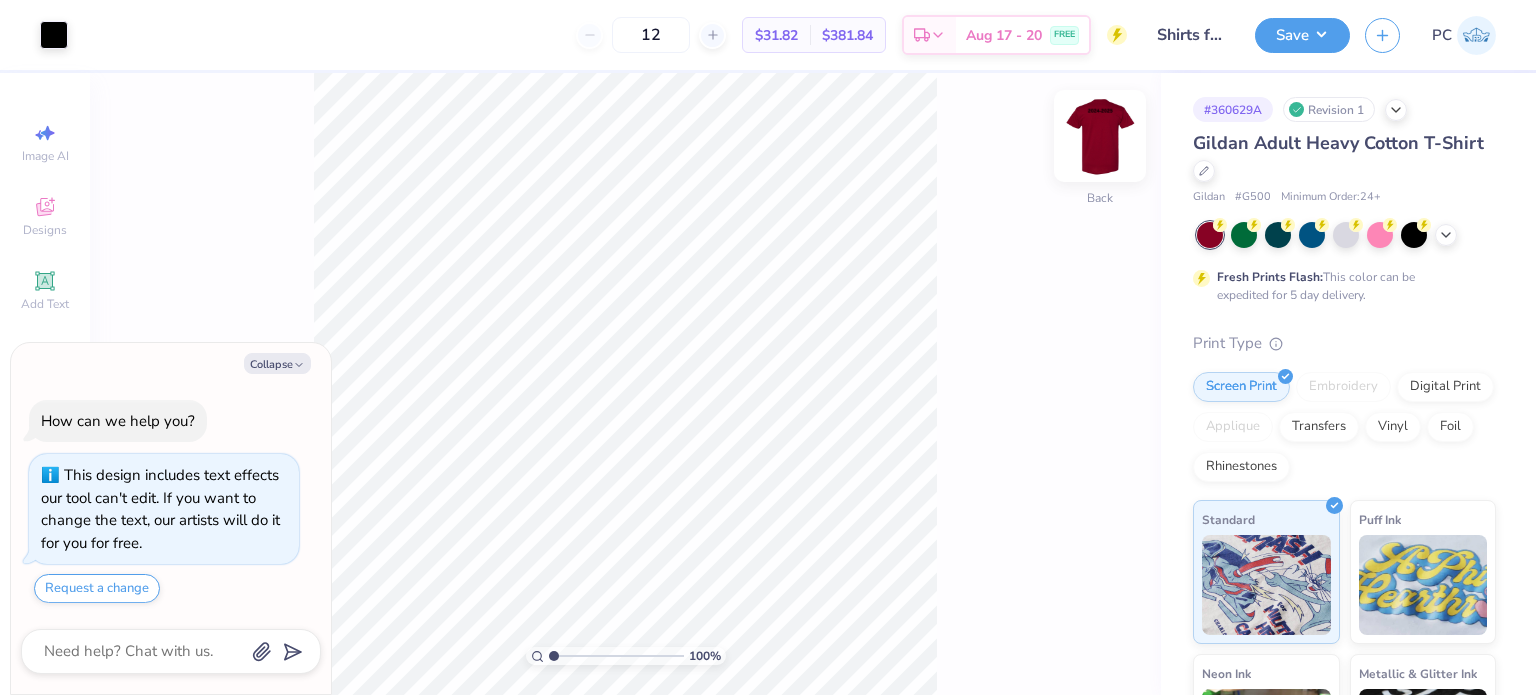 click at bounding box center [1100, 136] 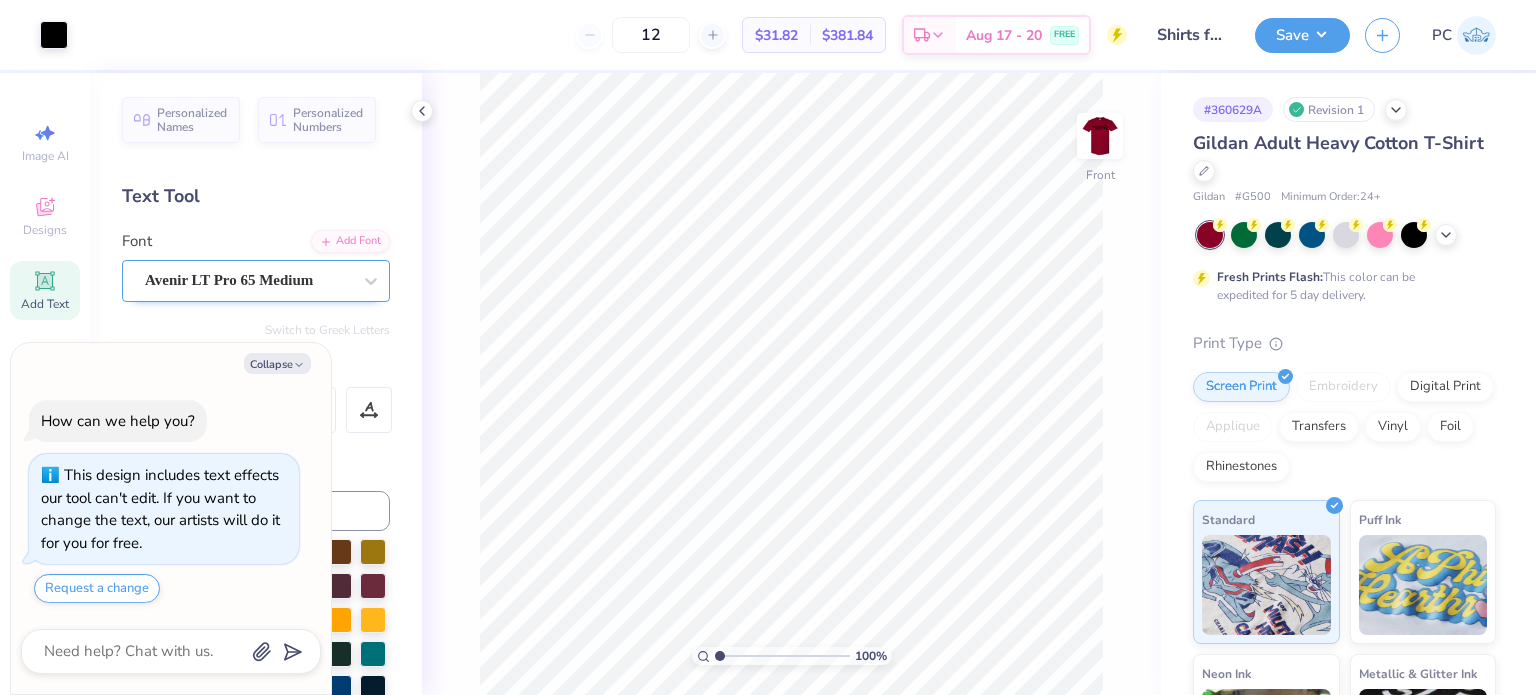 click on "Avenir LT Pro 65 Medium" at bounding box center (248, 280) 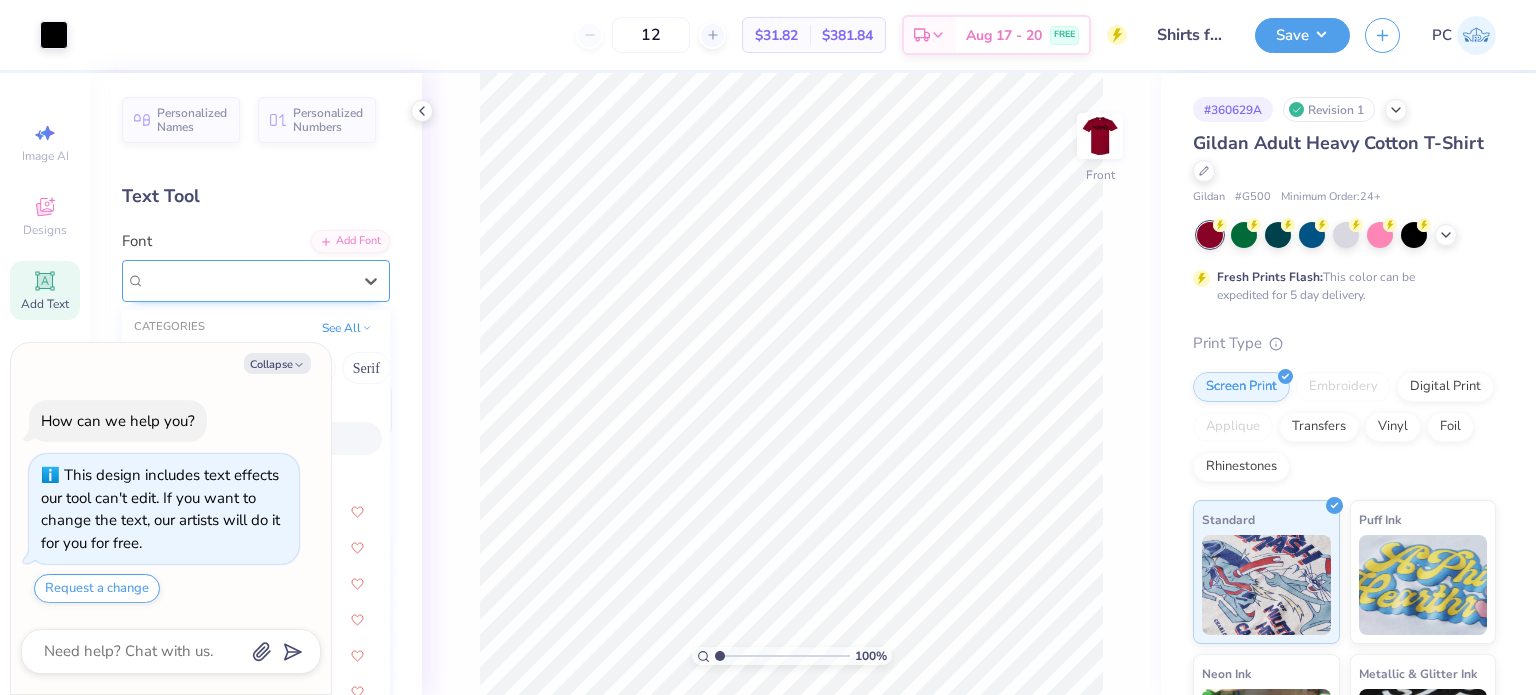click on "Avenir LT Pro 65 Medium" at bounding box center (229, 280) 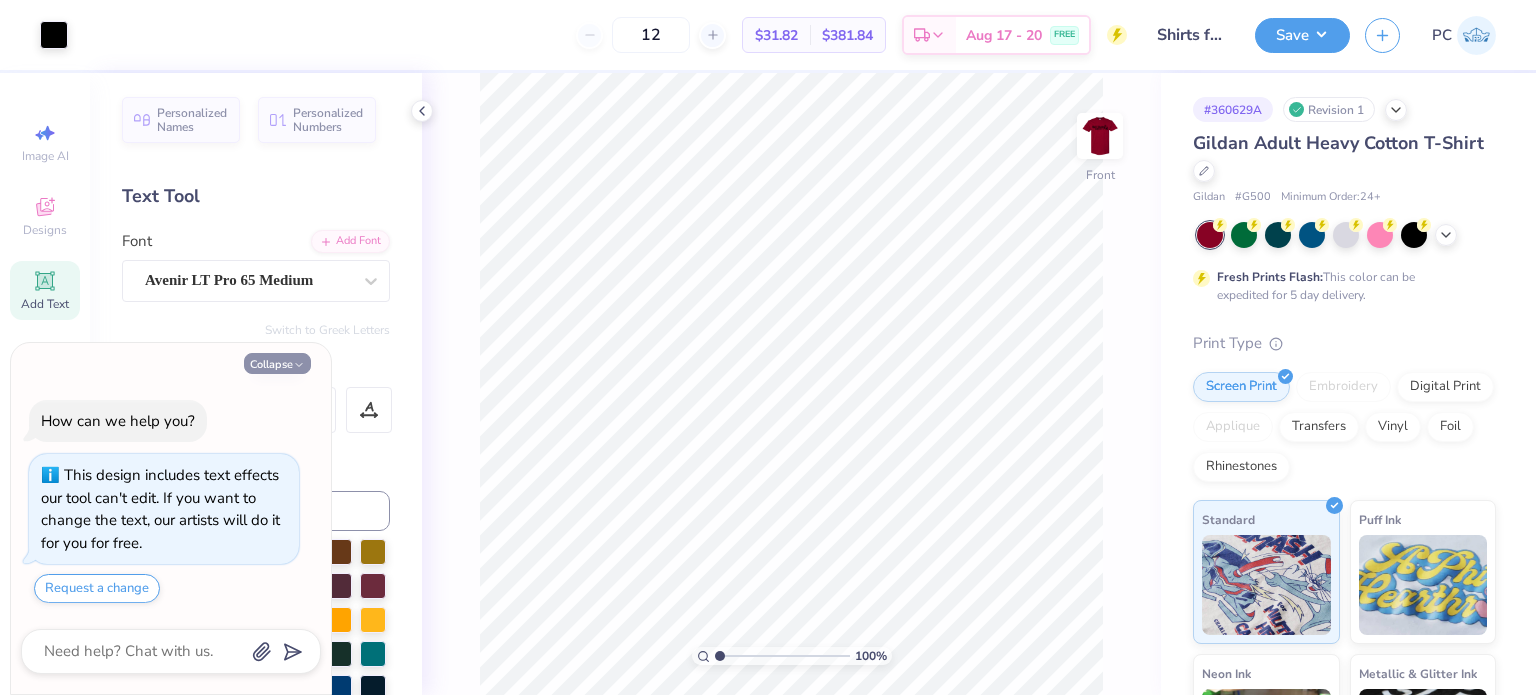 click on "Collapse" at bounding box center [277, 363] 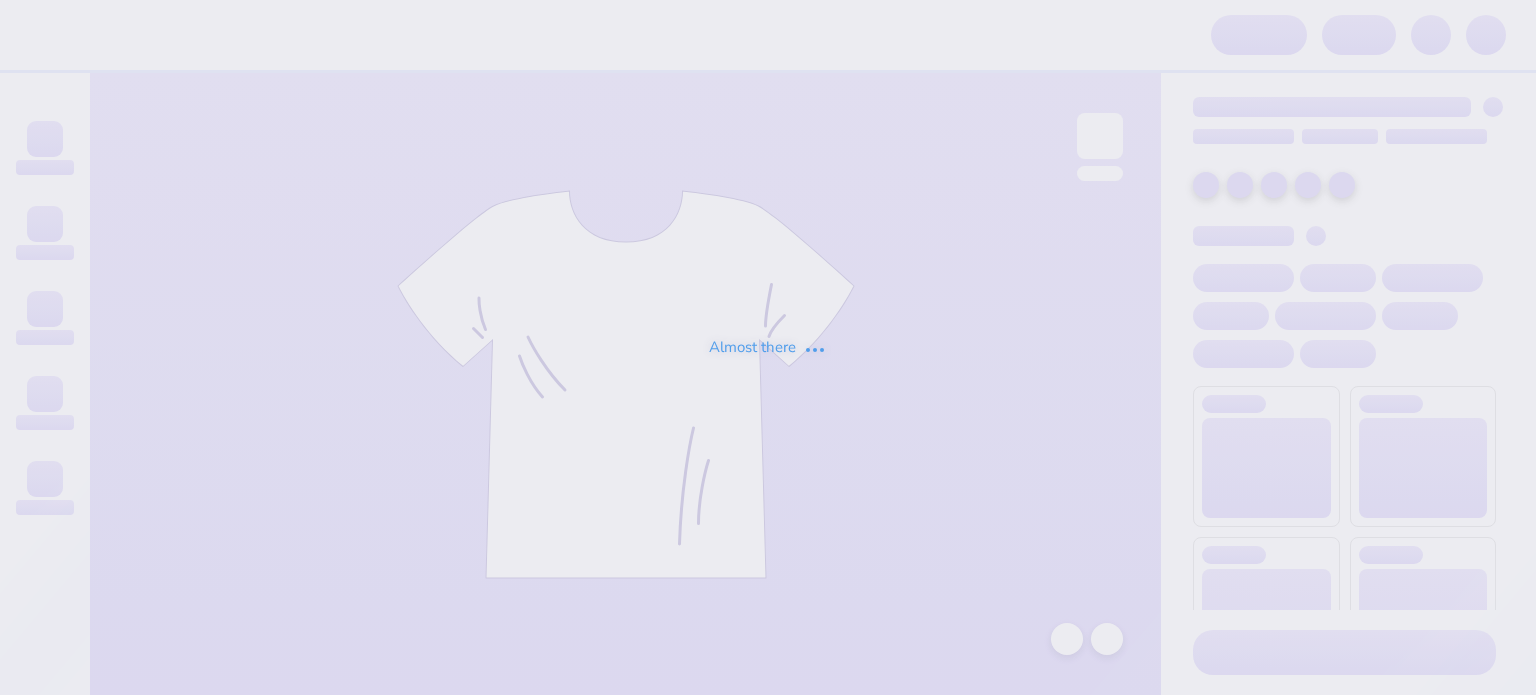 scroll, scrollTop: 0, scrollLeft: 0, axis: both 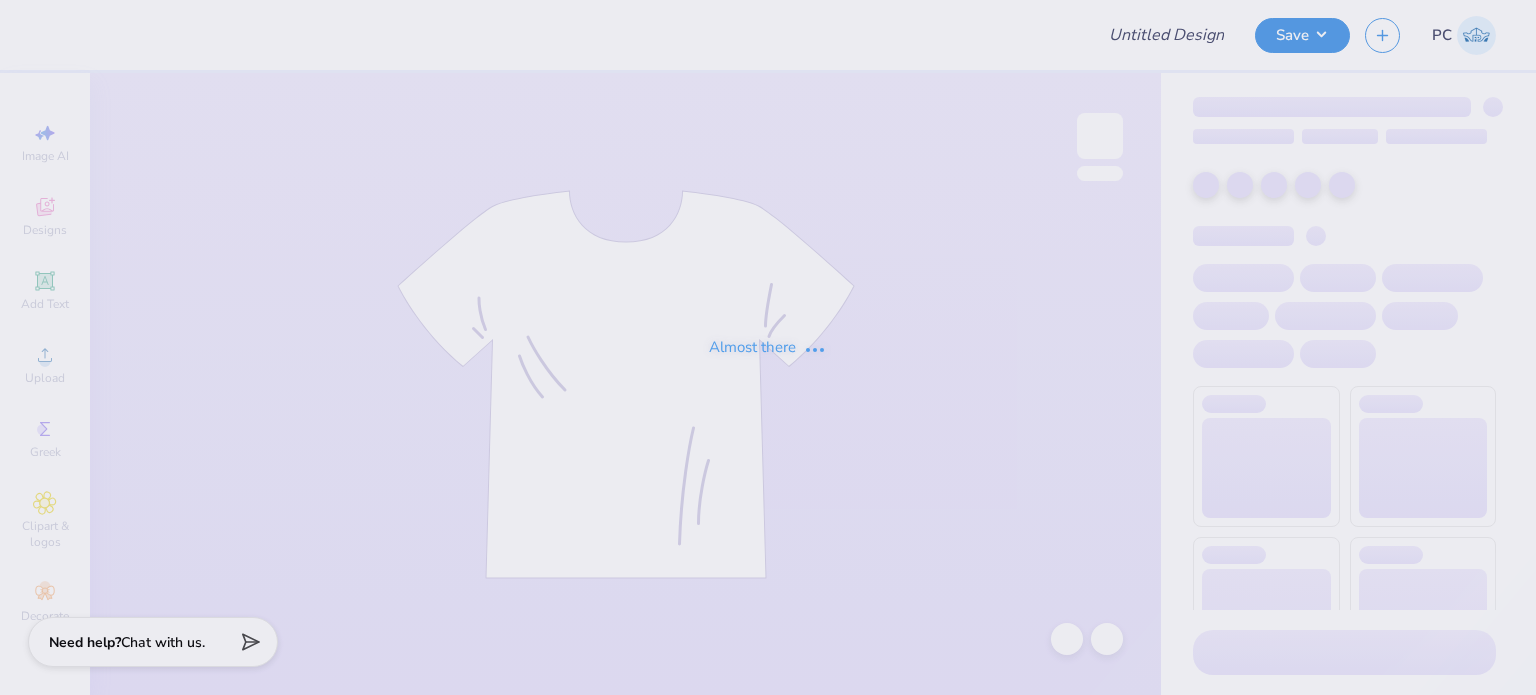 type on "Crewnecks for ULSD" 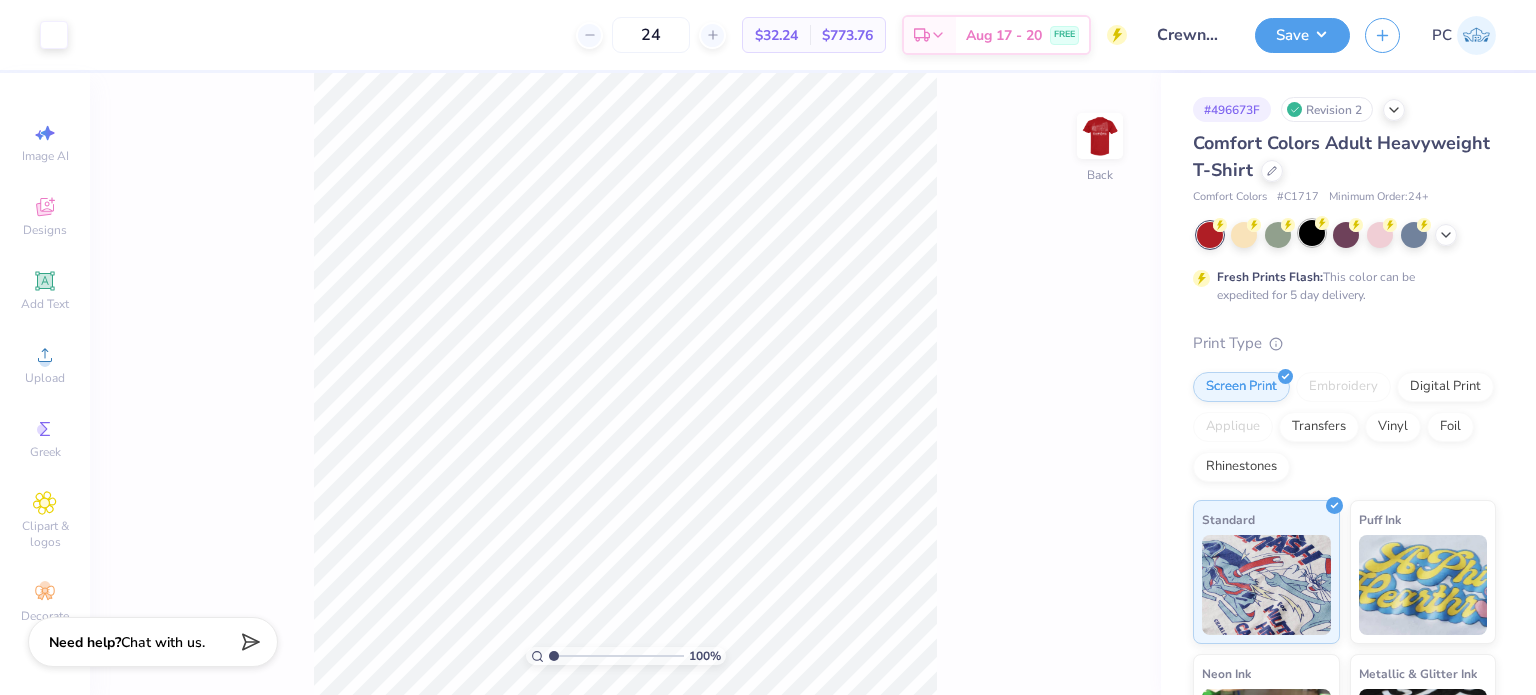 click at bounding box center [1312, 233] 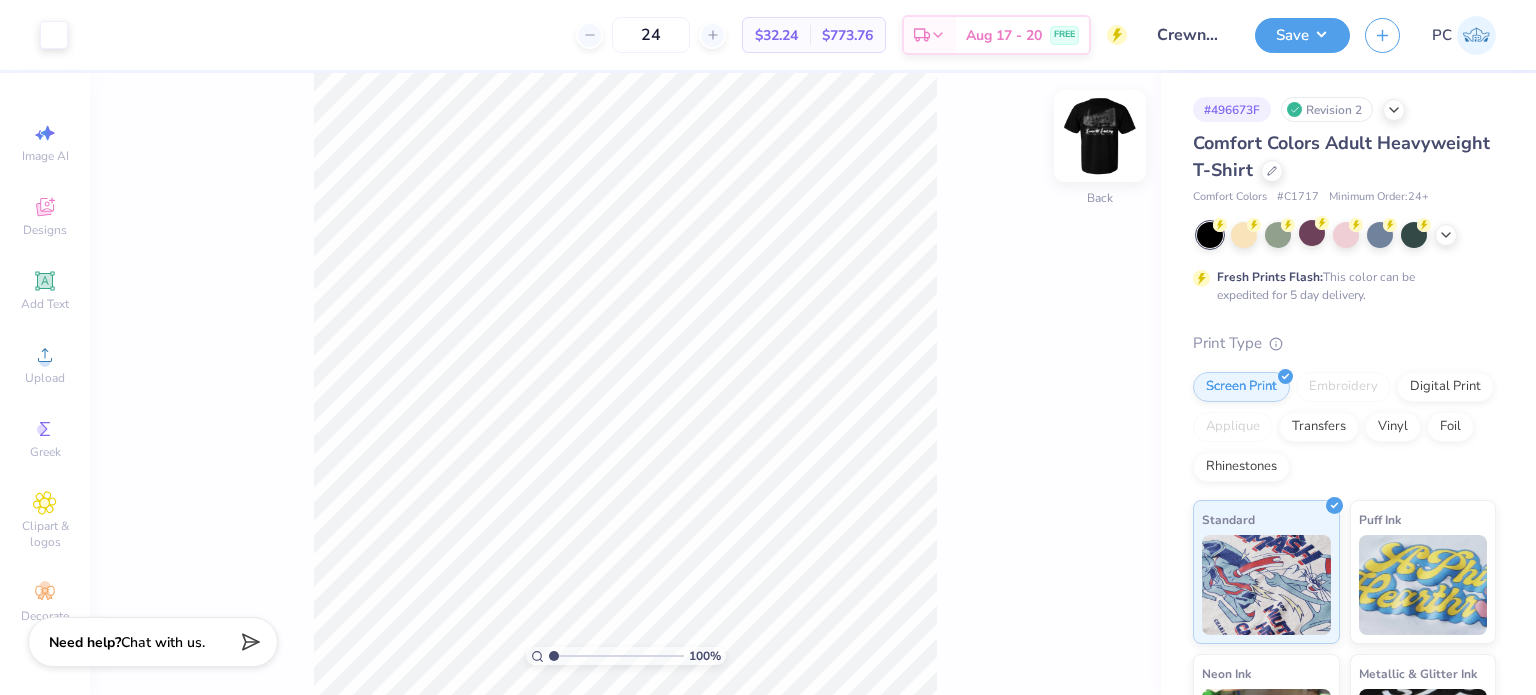 click at bounding box center [1100, 136] 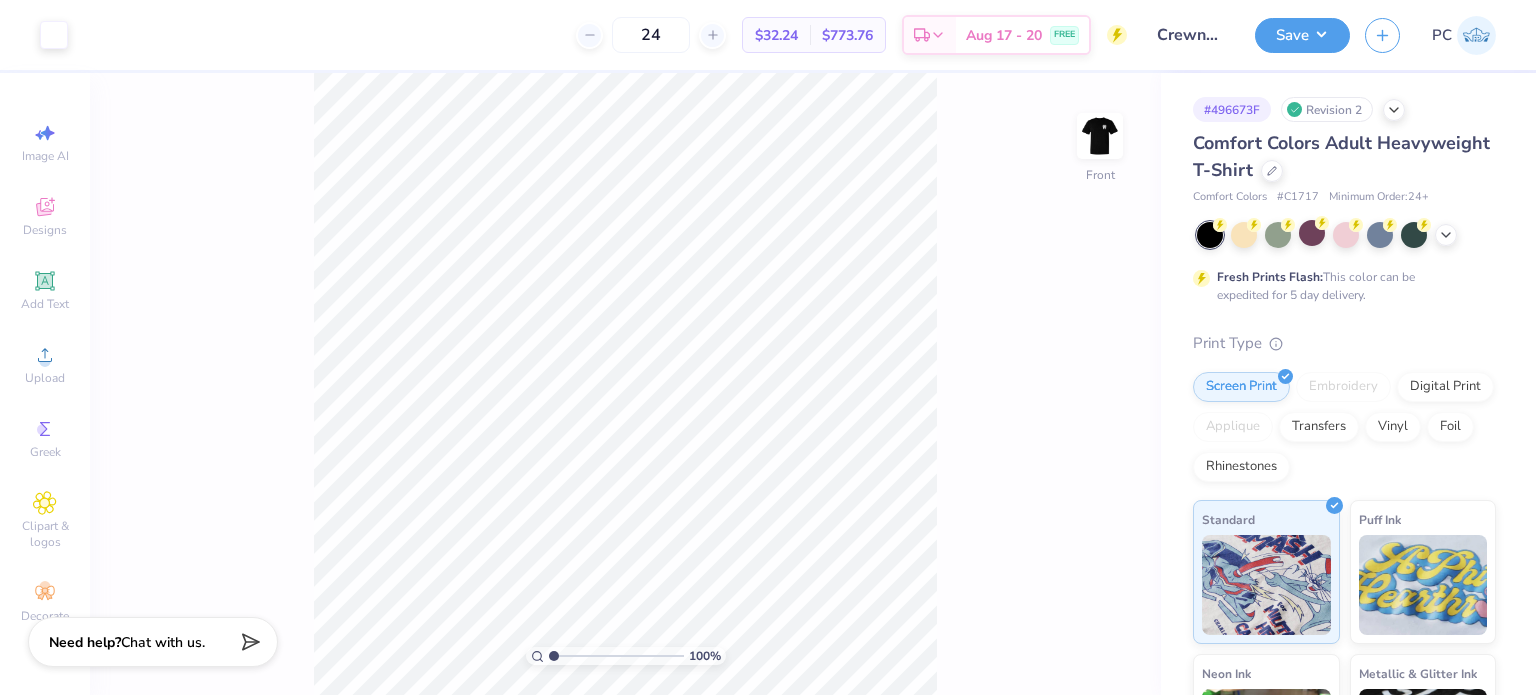 click at bounding box center (1100, 136) 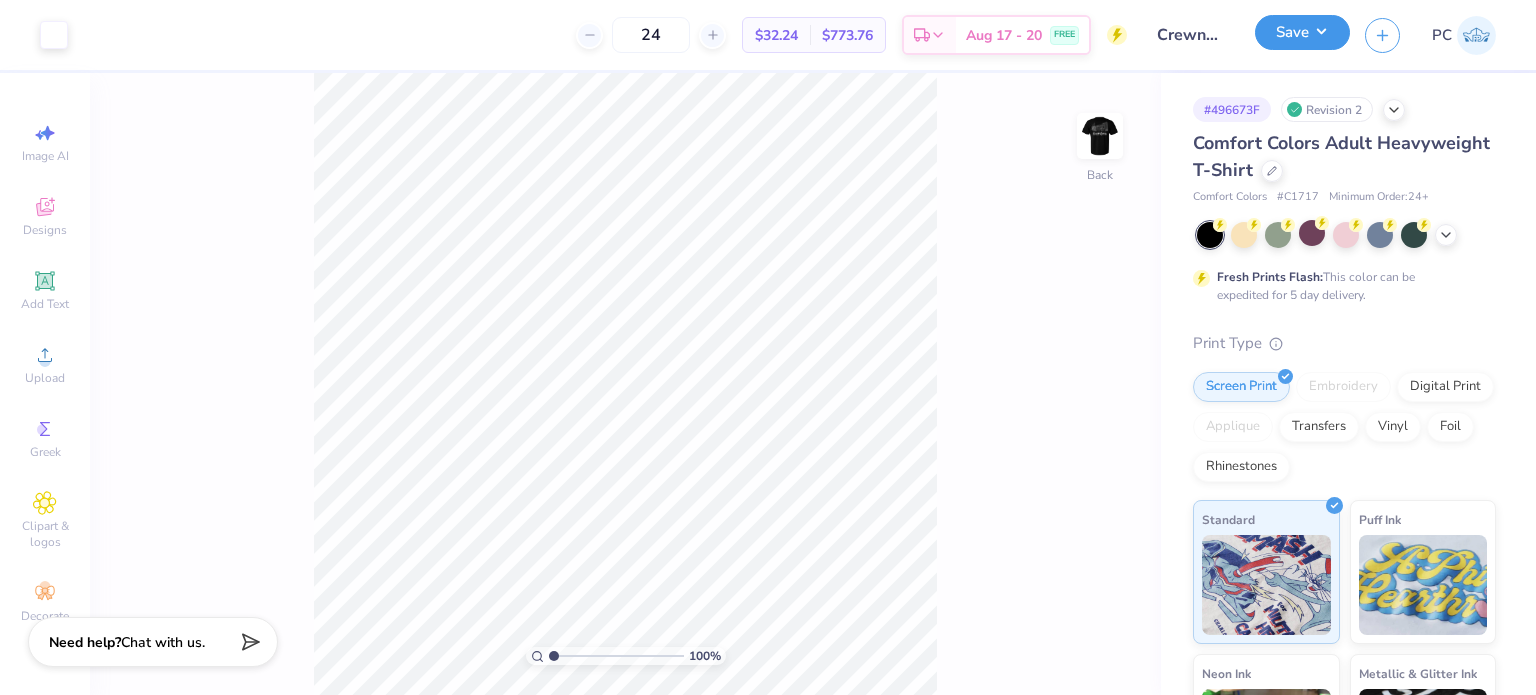 click on "Save" at bounding box center [1302, 32] 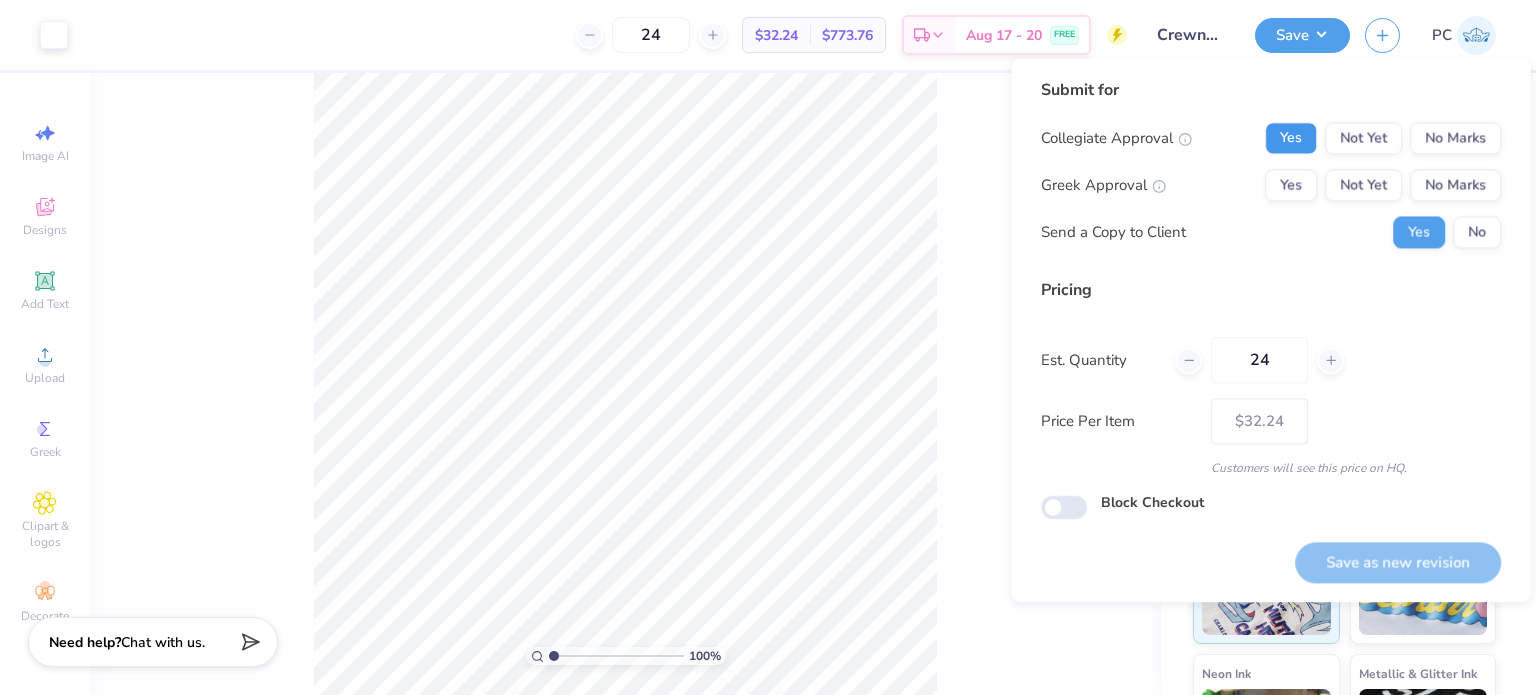 click on "Yes" at bounding box center [1291, 138] 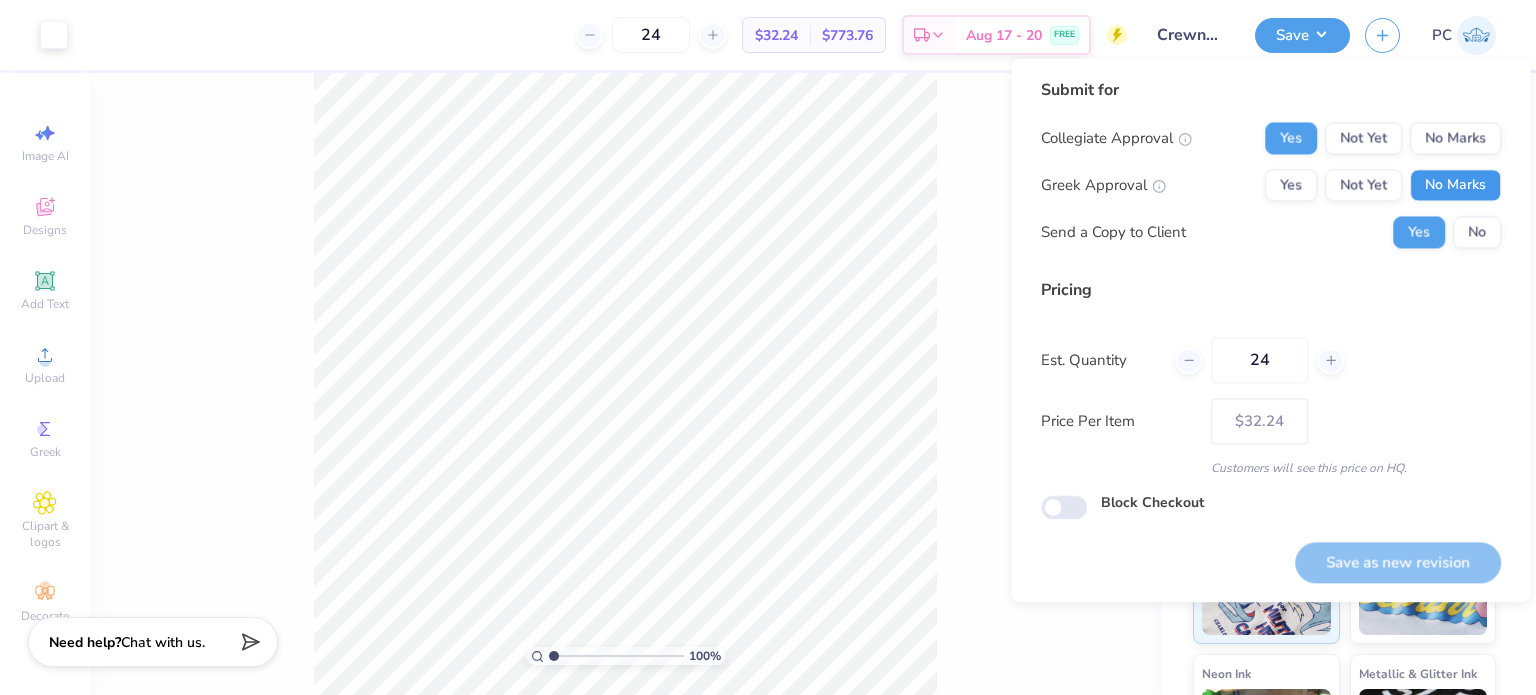 click on "No Marks" at bounding box center [1455, 185] 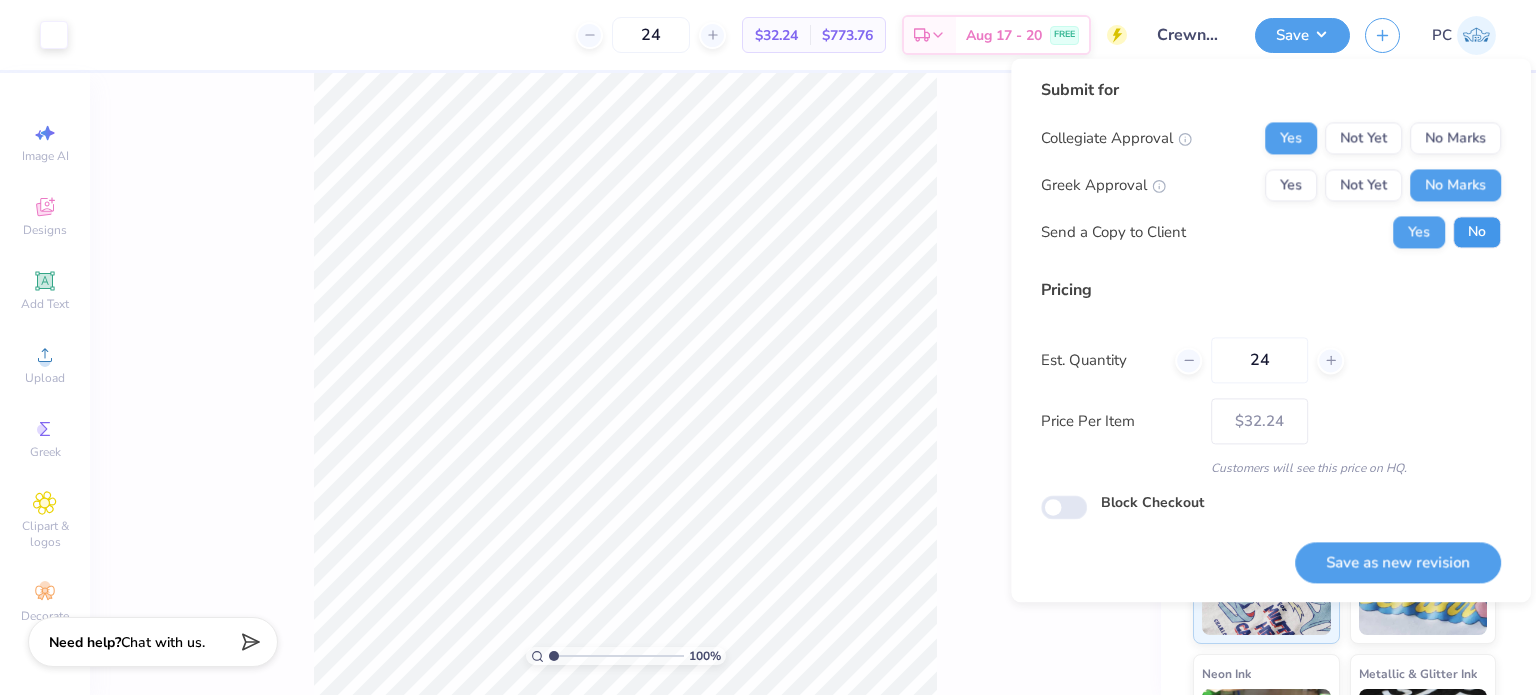 click on "No" at bounding box center [1477, 232] 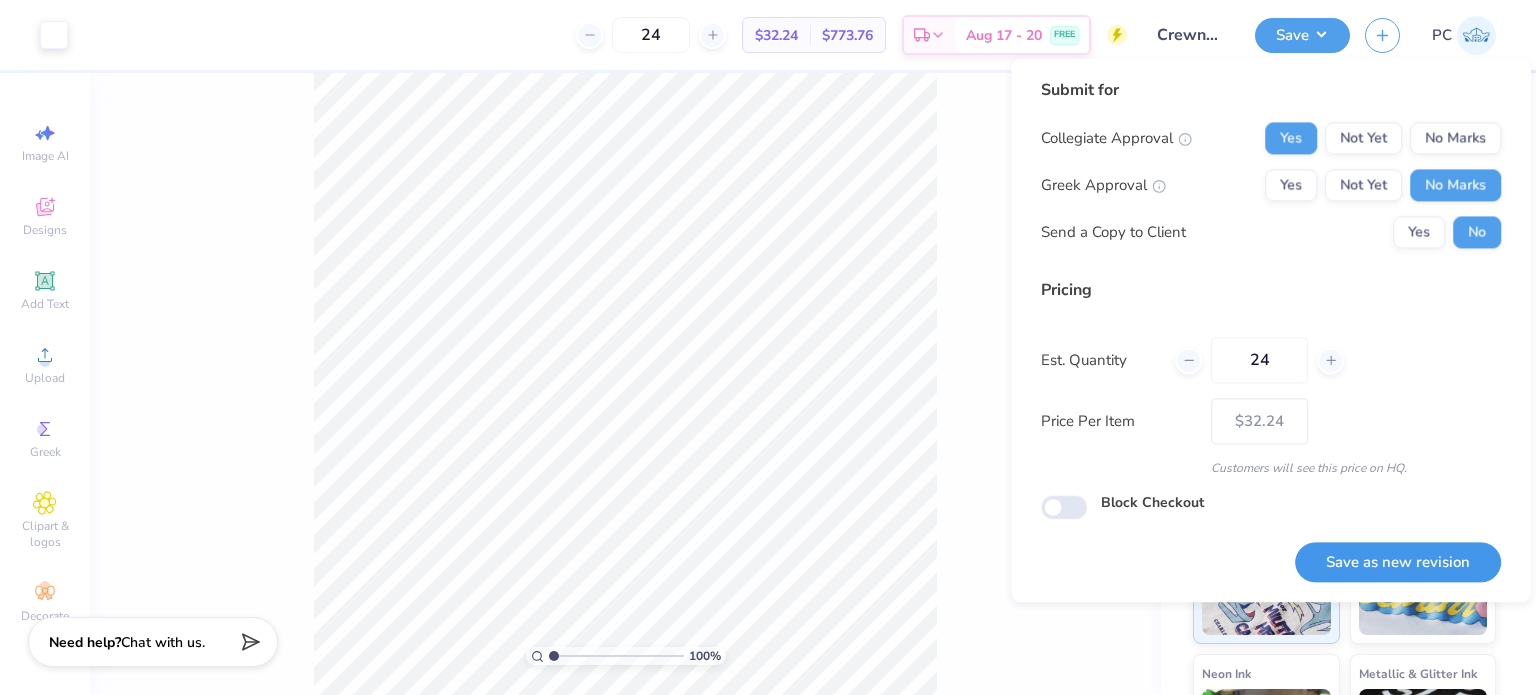 click on "Save as new revision" at bounding box center (1398, 562) 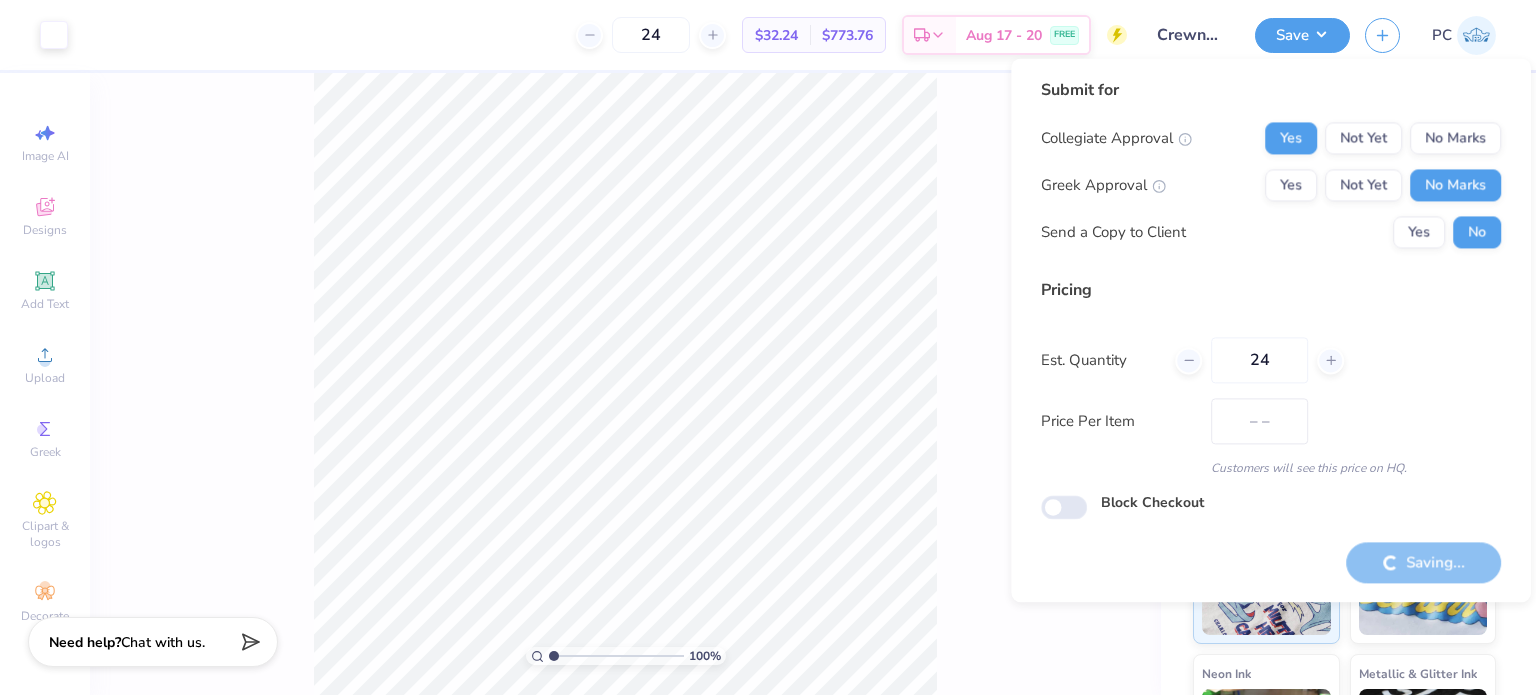 type on "$32.24" 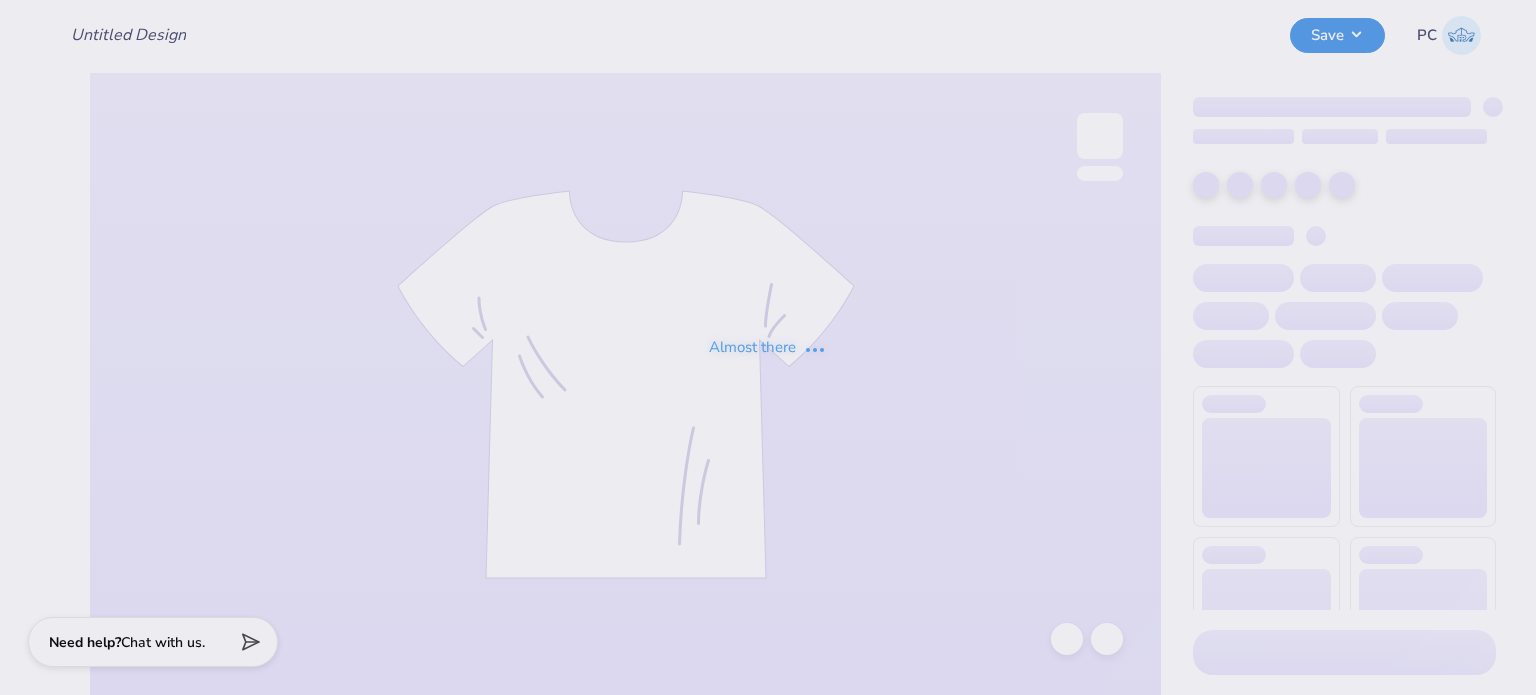 type on "Crewnecks for ULSD" 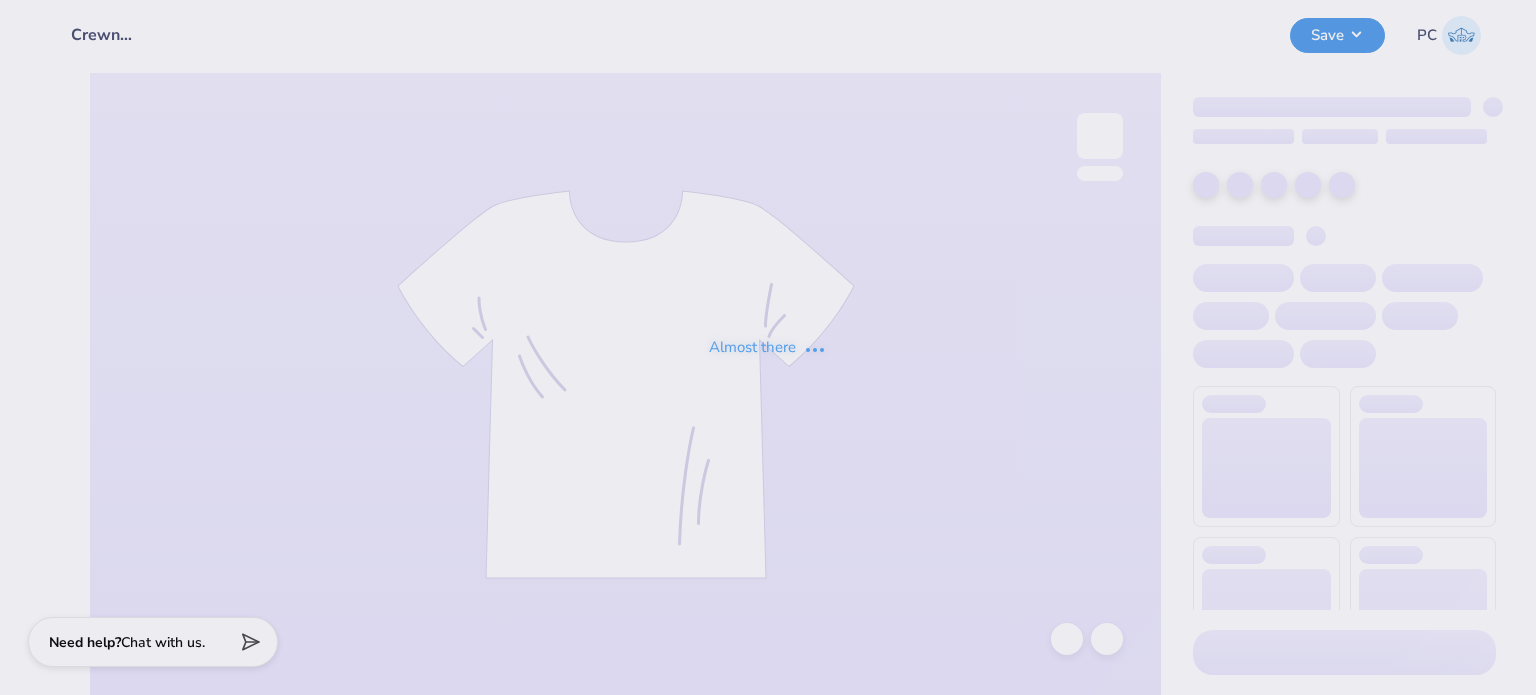 scroll, scrollTop: 0, scrollLeft: 0, axis: both 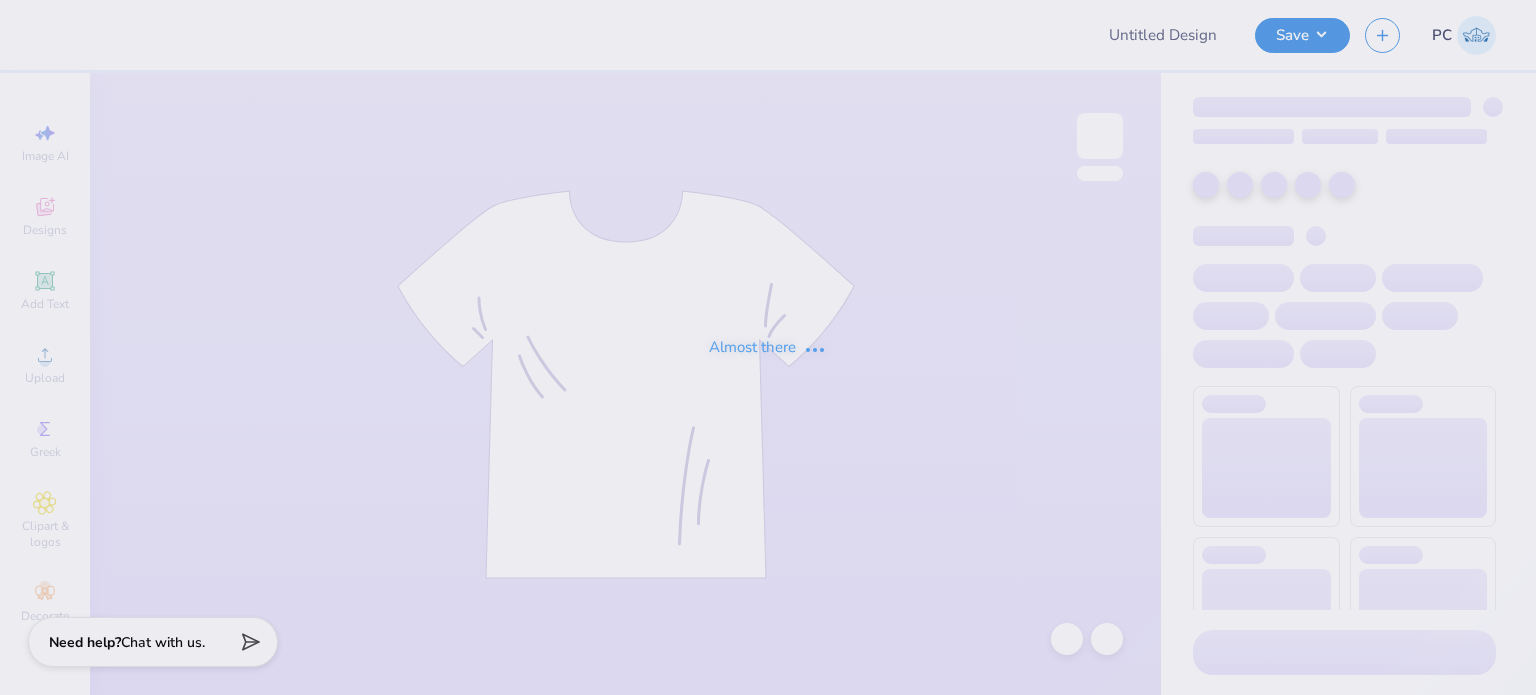 type on "Crewnecks for ULSD" 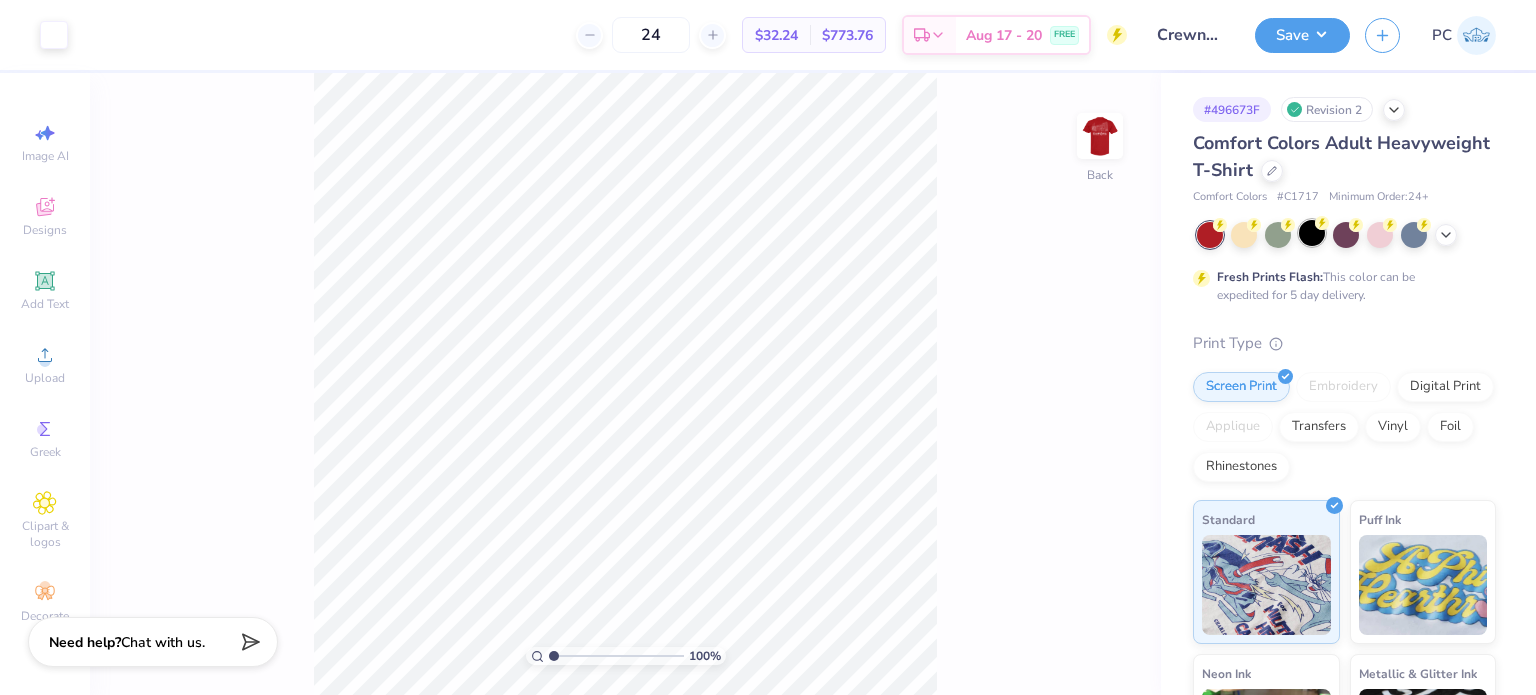 click at bounding box center [1312, 233] 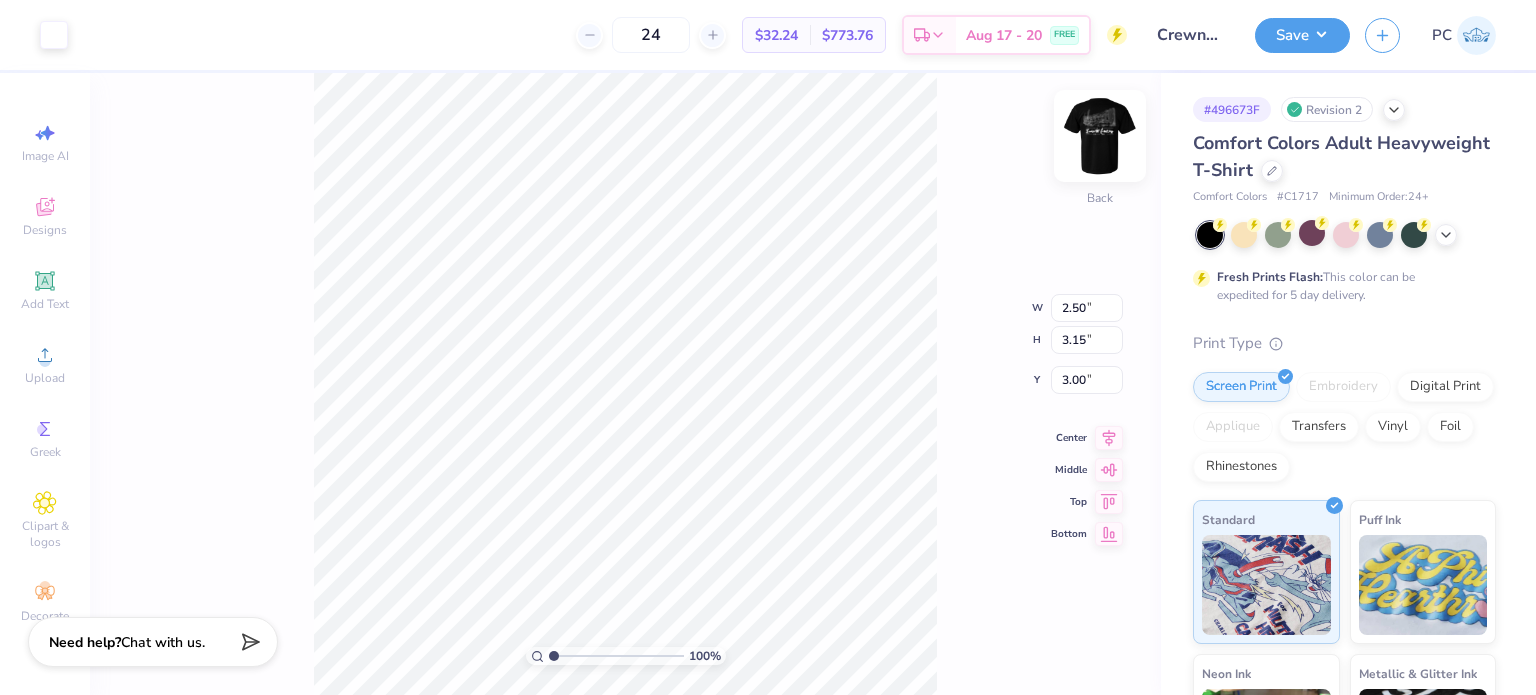 click at bounding box center [1100, 136] 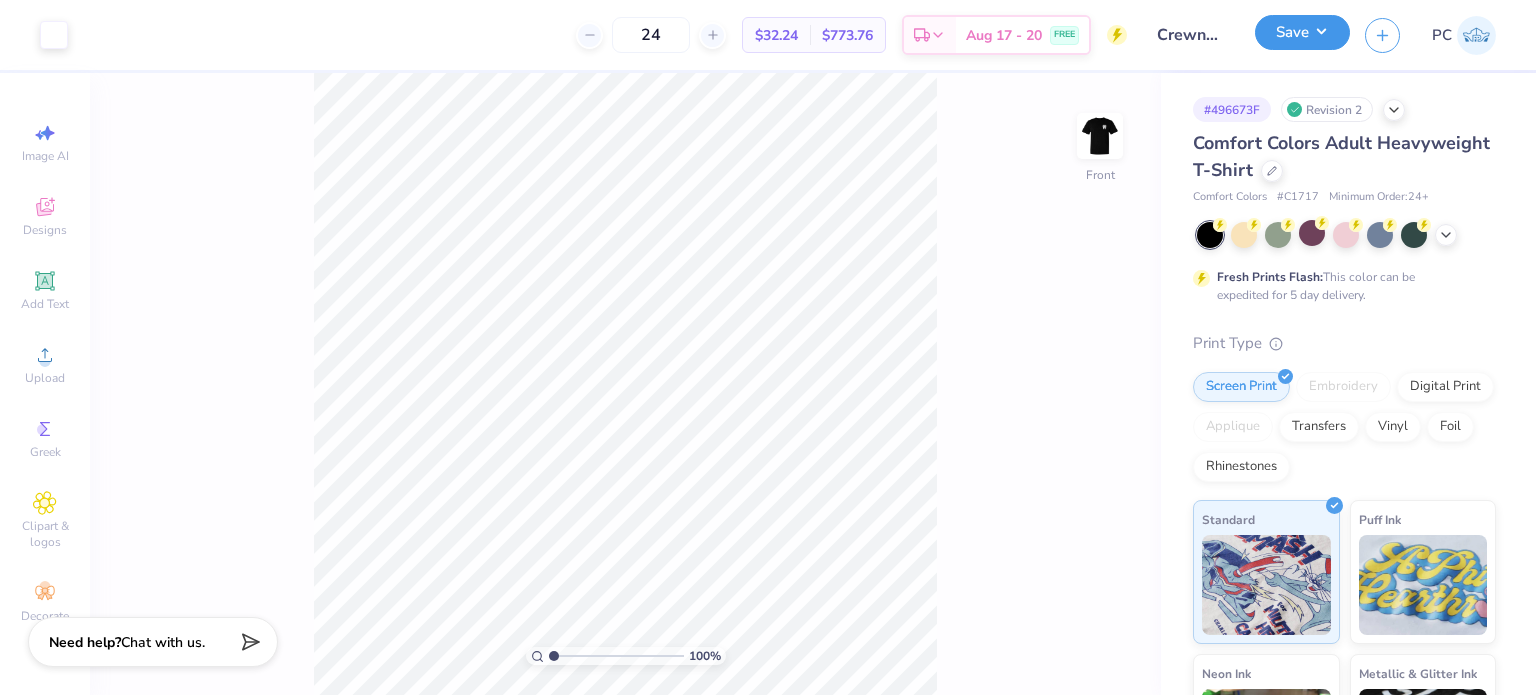click on "Save" at bounding box center (1302, 32) 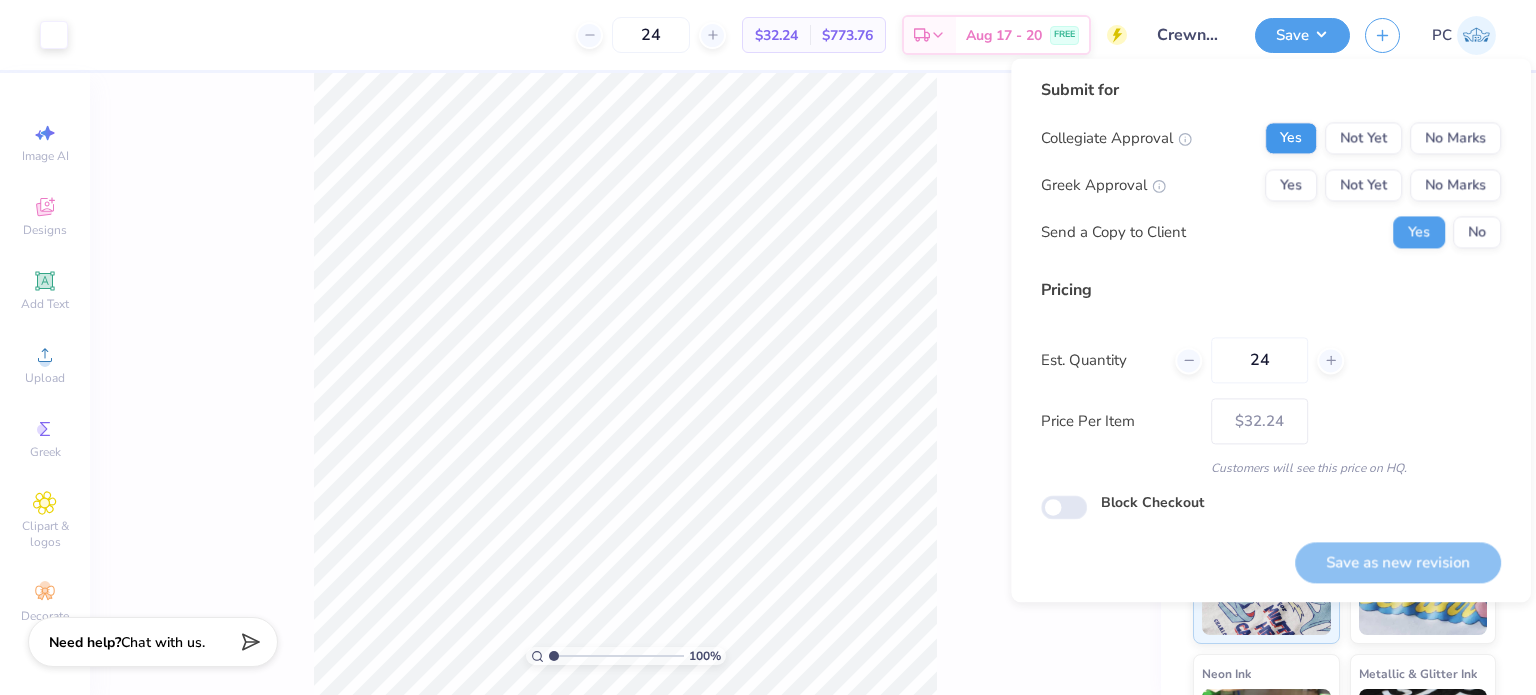 click on "Submit for Collegiate Approval Yes Not Yet No Marks Greek Approval Yes Not Yet No Marks Send a Copy to Client Yes No" at bounding box center [1271, 170] 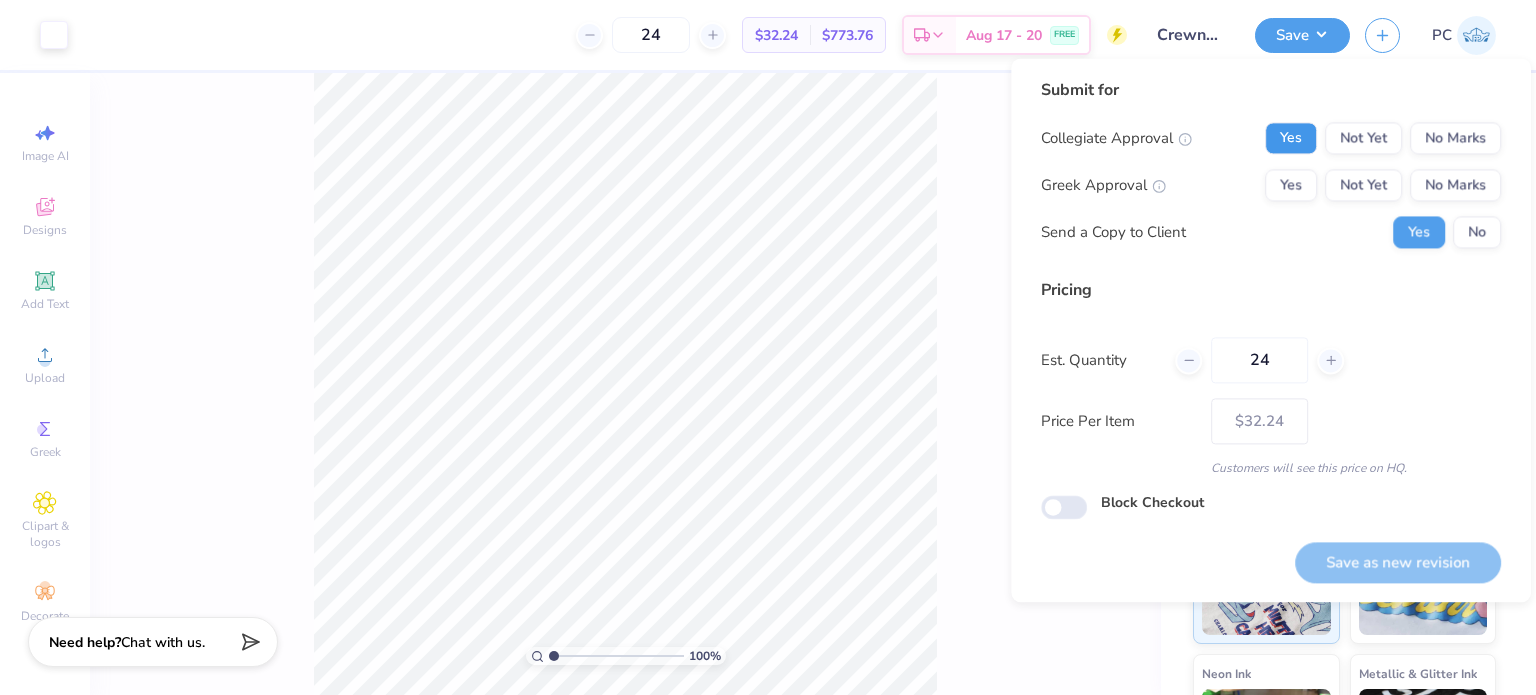 click on "Yes" at bounding box center [1291, 138] 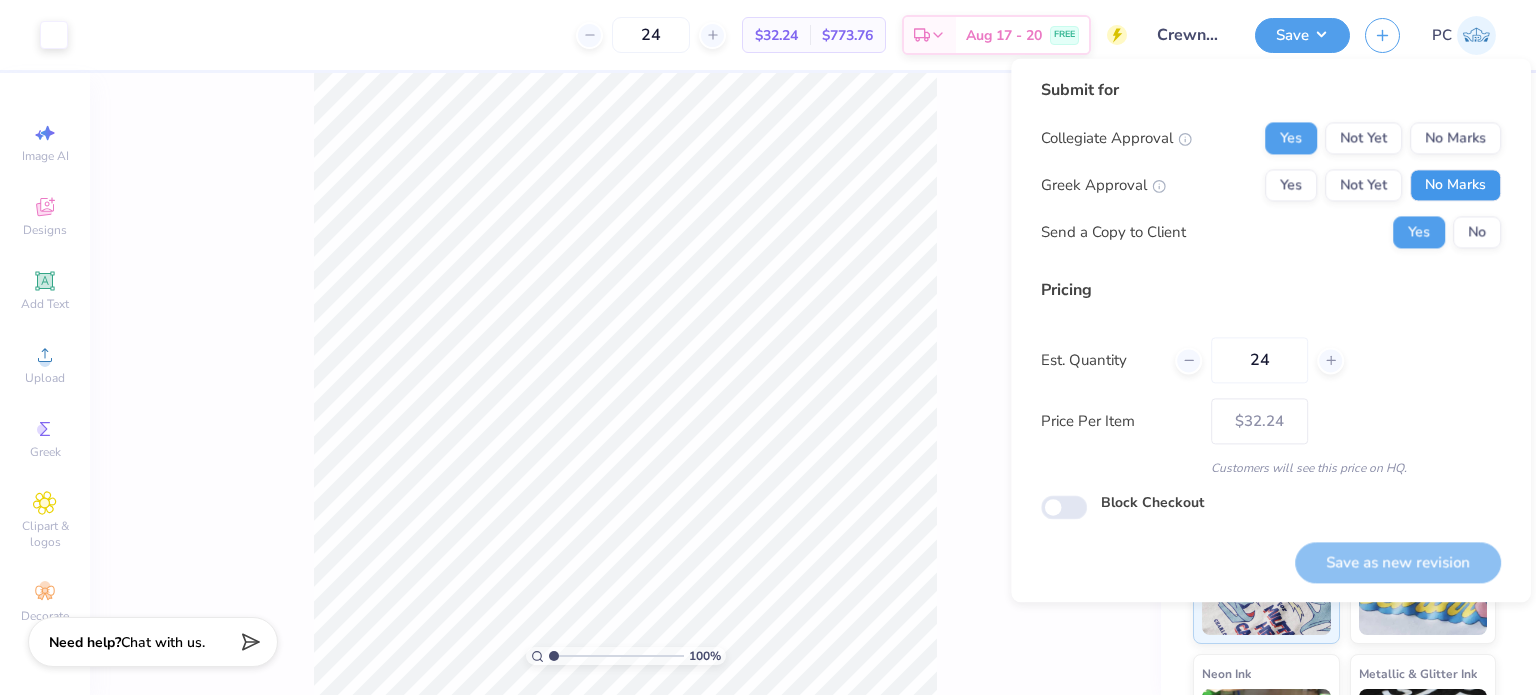 click on "No Marks" at bounding box center [1455, 185] 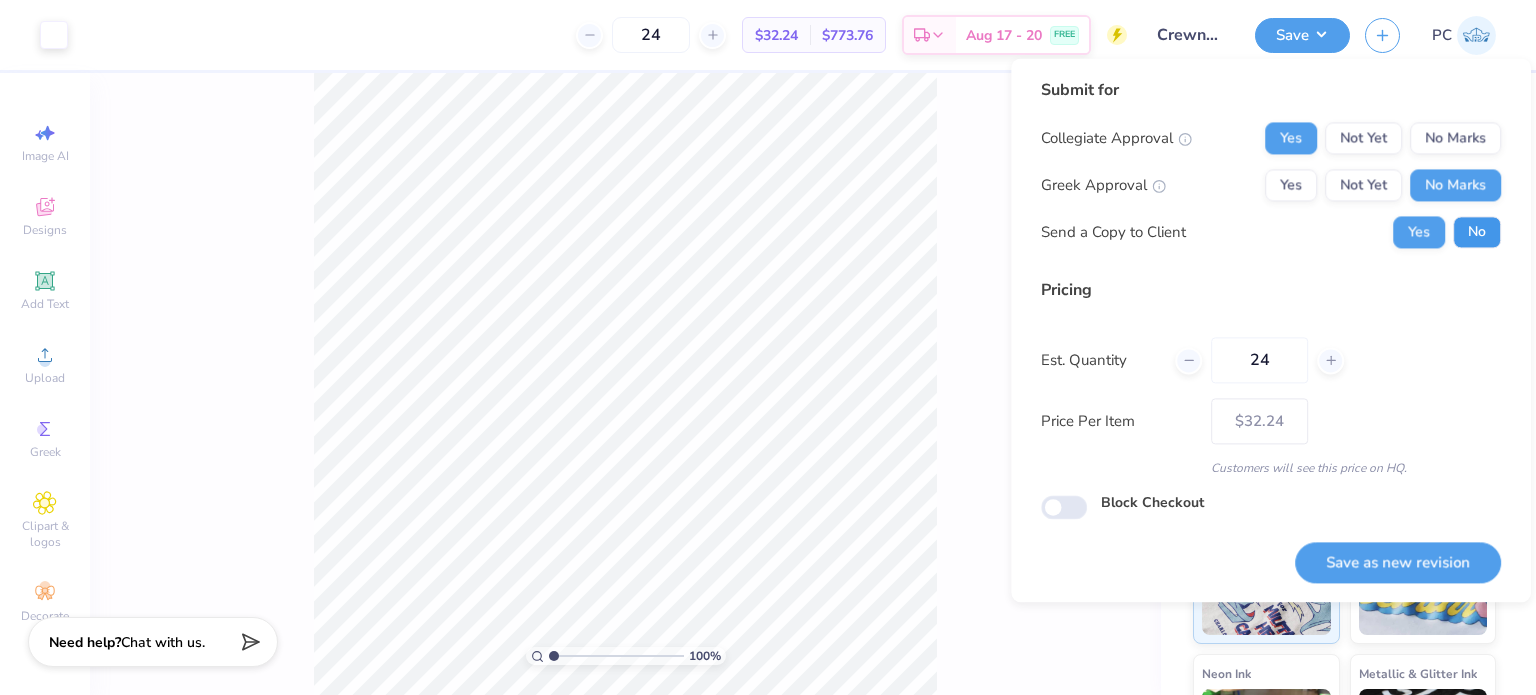 click on "No" at bounding box center [1477, 232] 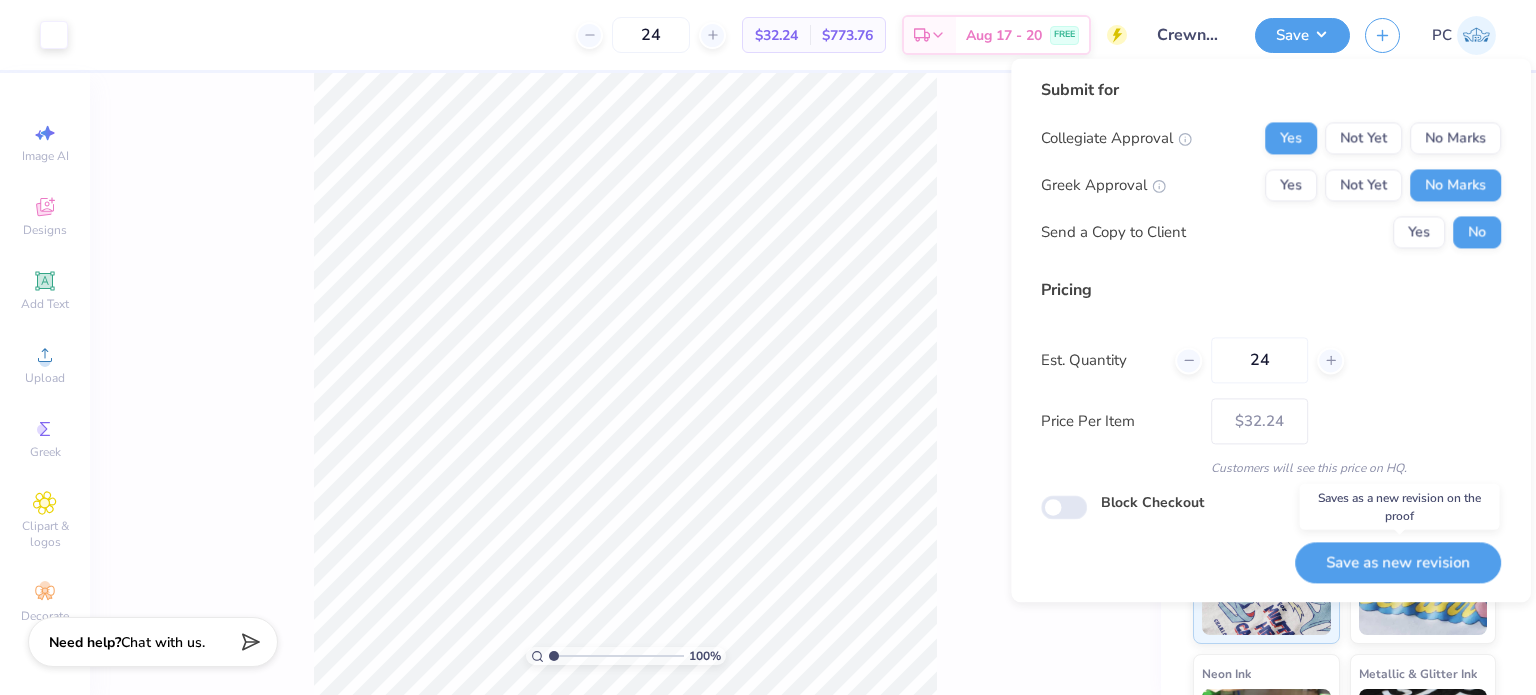 click on "Save as new revision" at bounding box center [1398, 562] 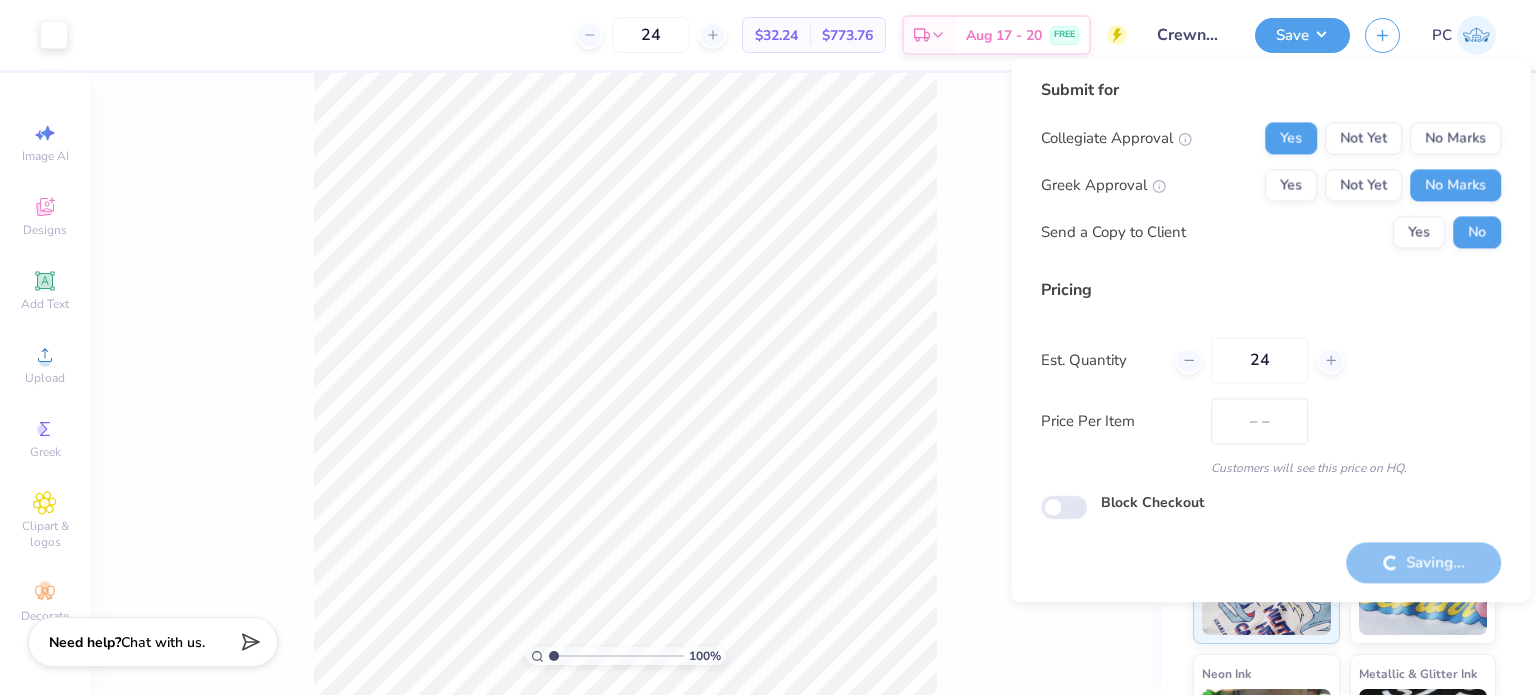 type on "$32.24" 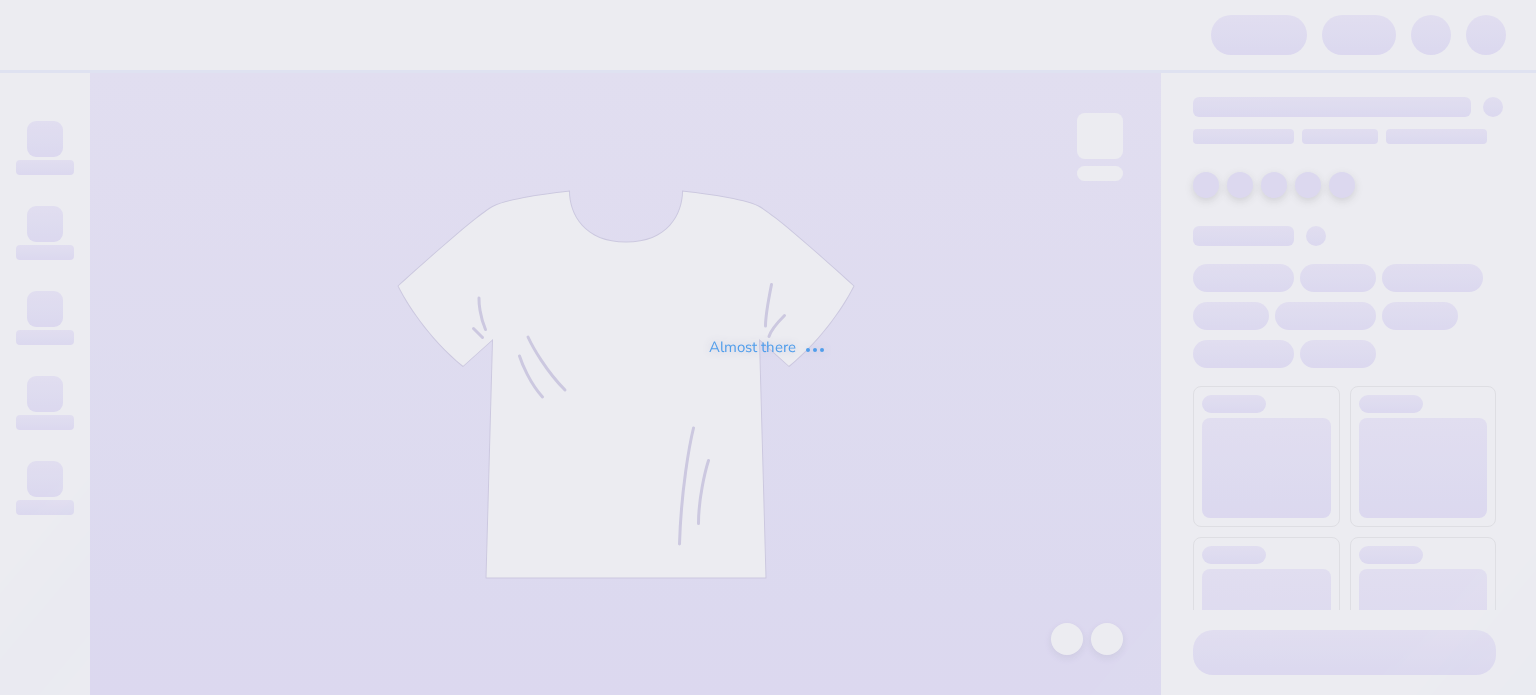 scroll, scrollTop: 0, scrollLeft: 0, axis: both 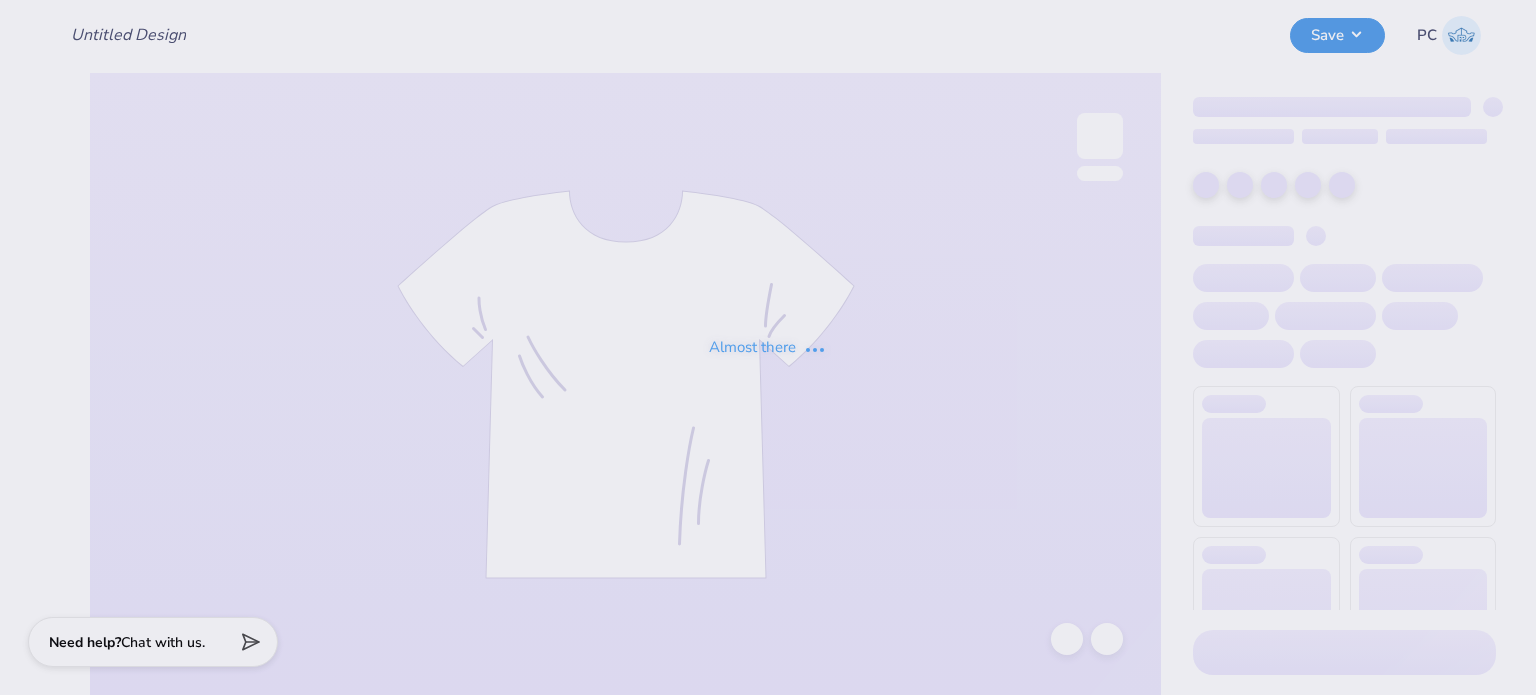 type on "Crewnecks for ULSD" 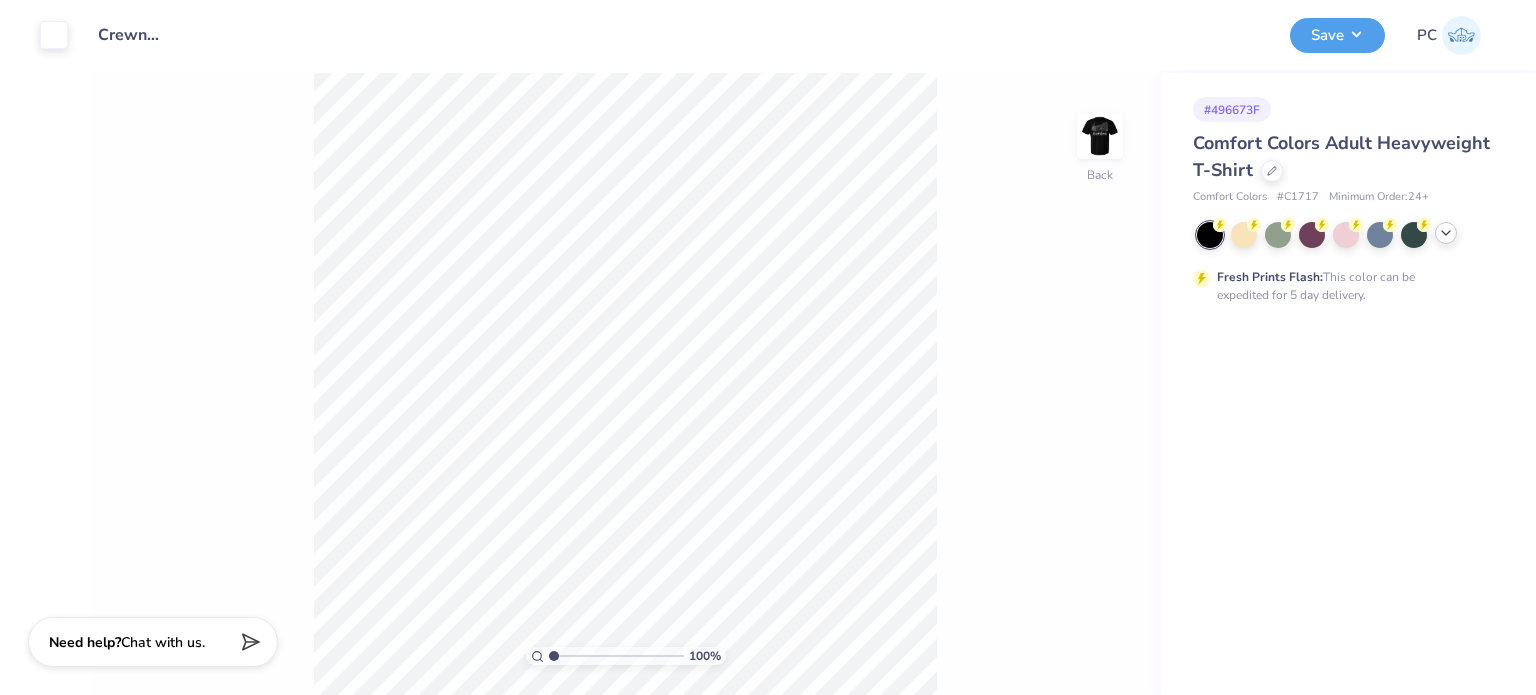 click 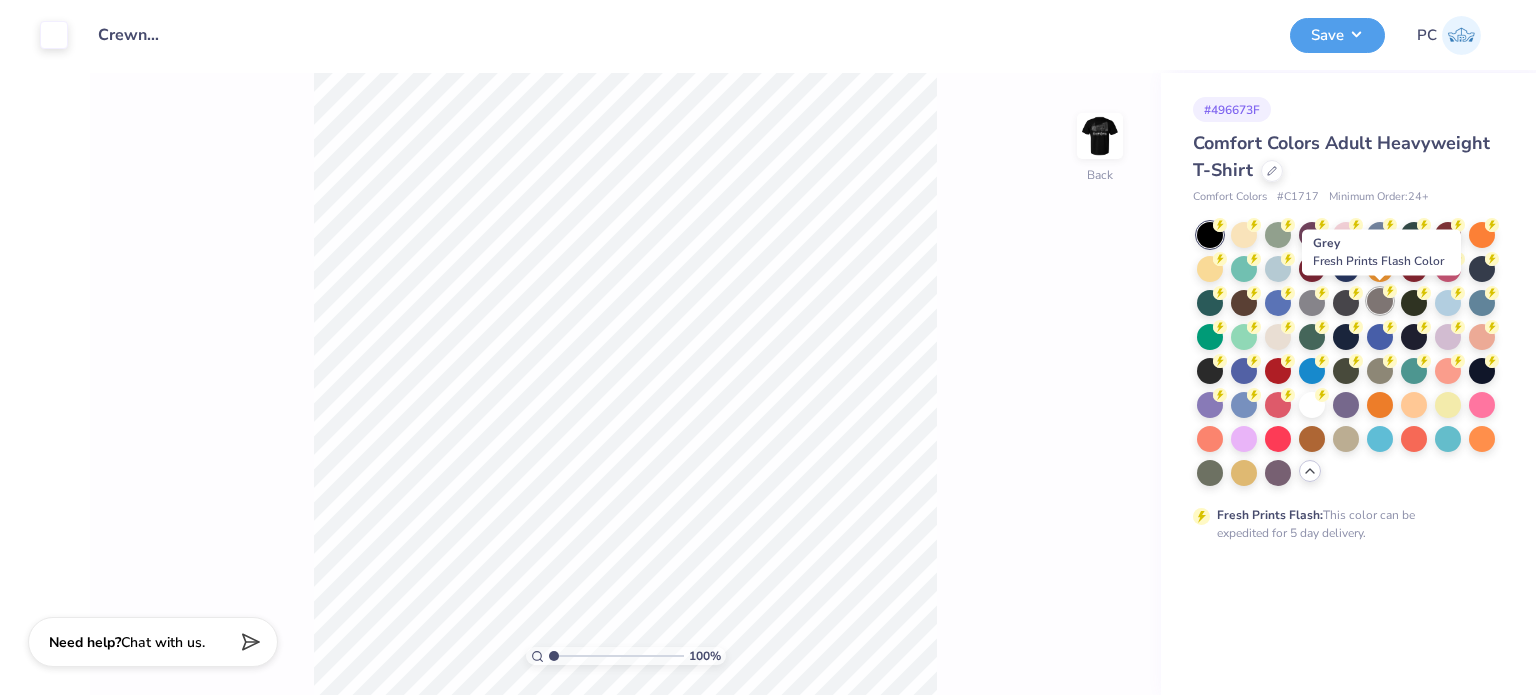 click at bounding box center [1380, 301] 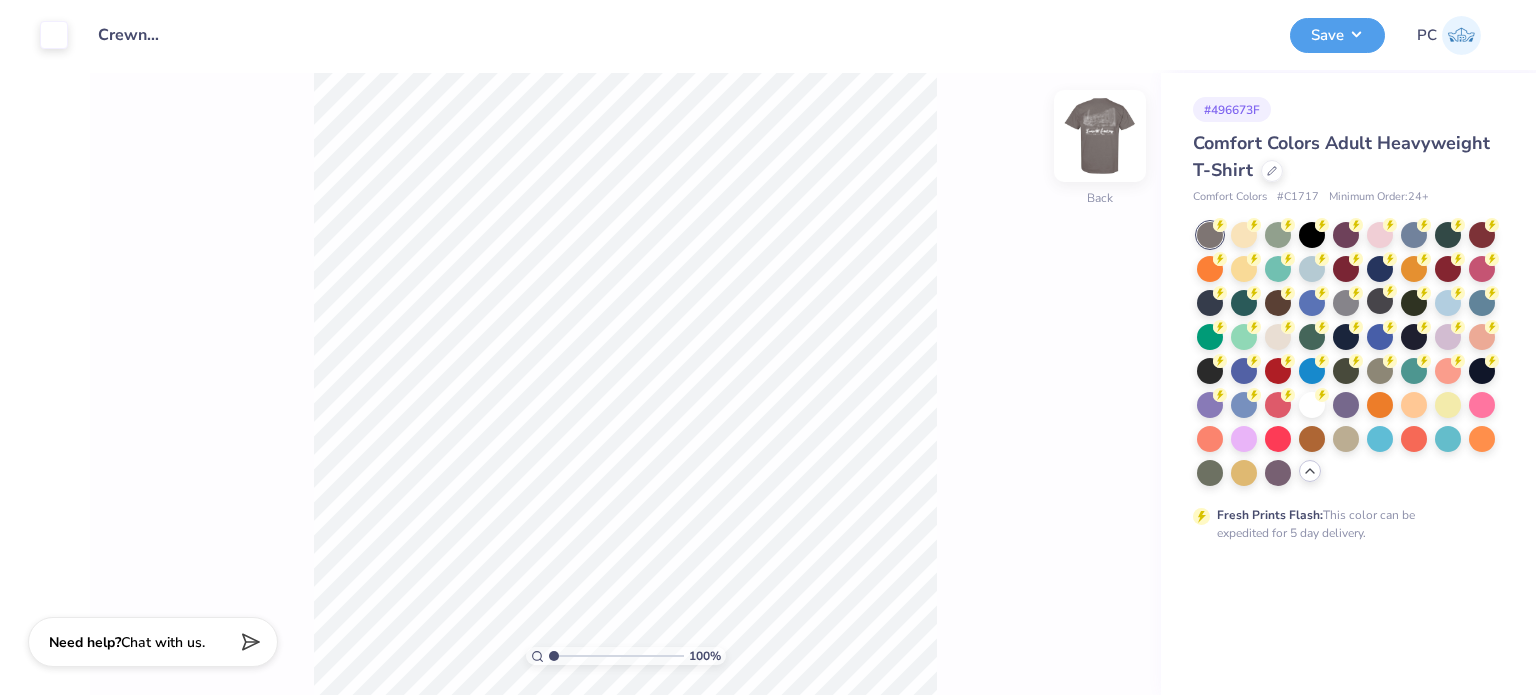 click at bounding box center [1100, 136] 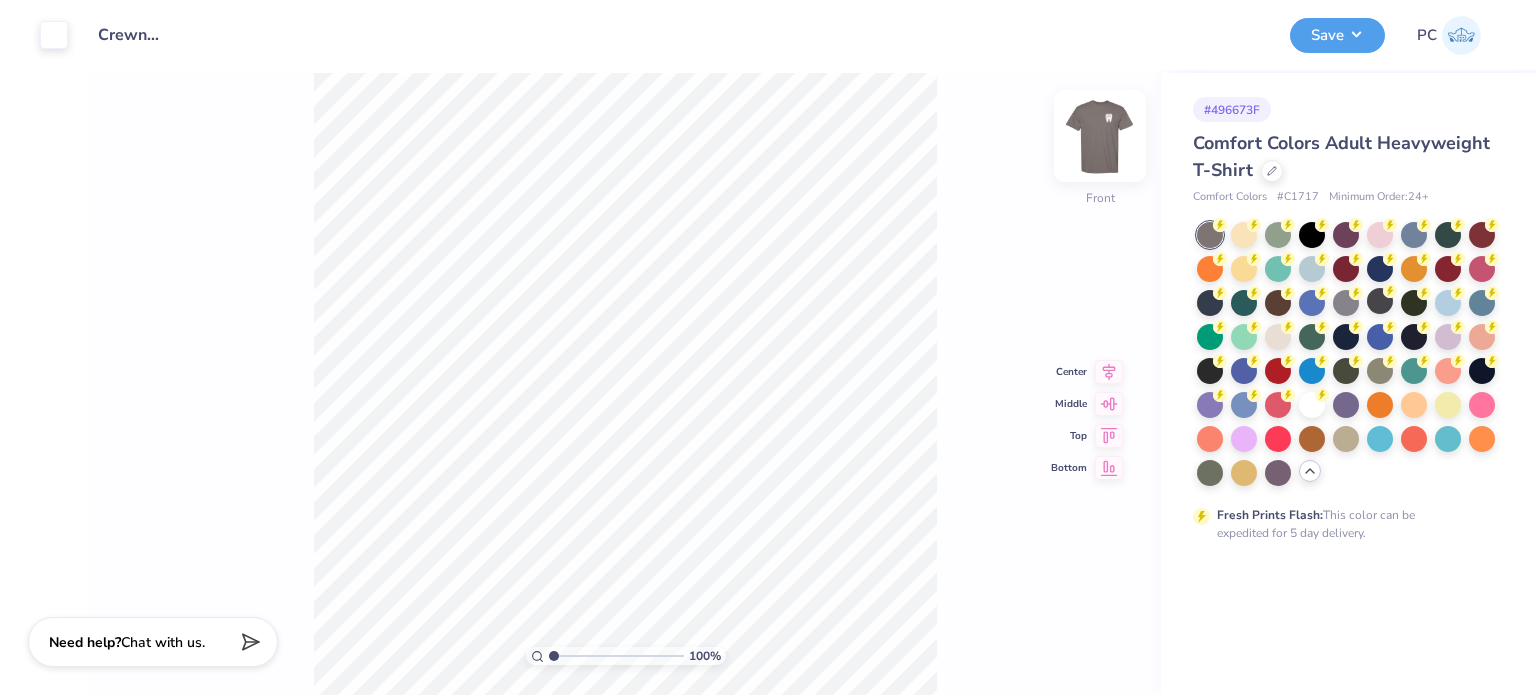 click at bounding box center [1100, 136] 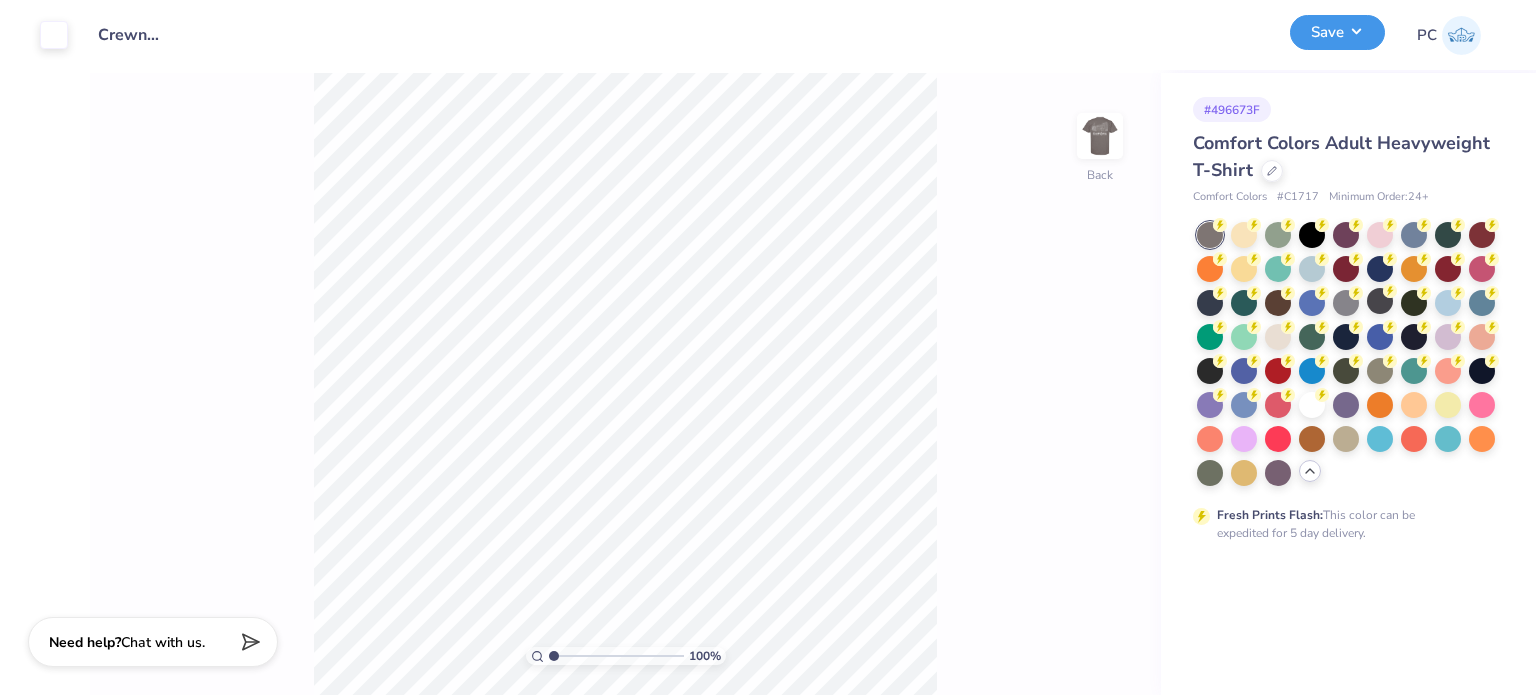 click on "Save" at bounding box center (1337, 32) 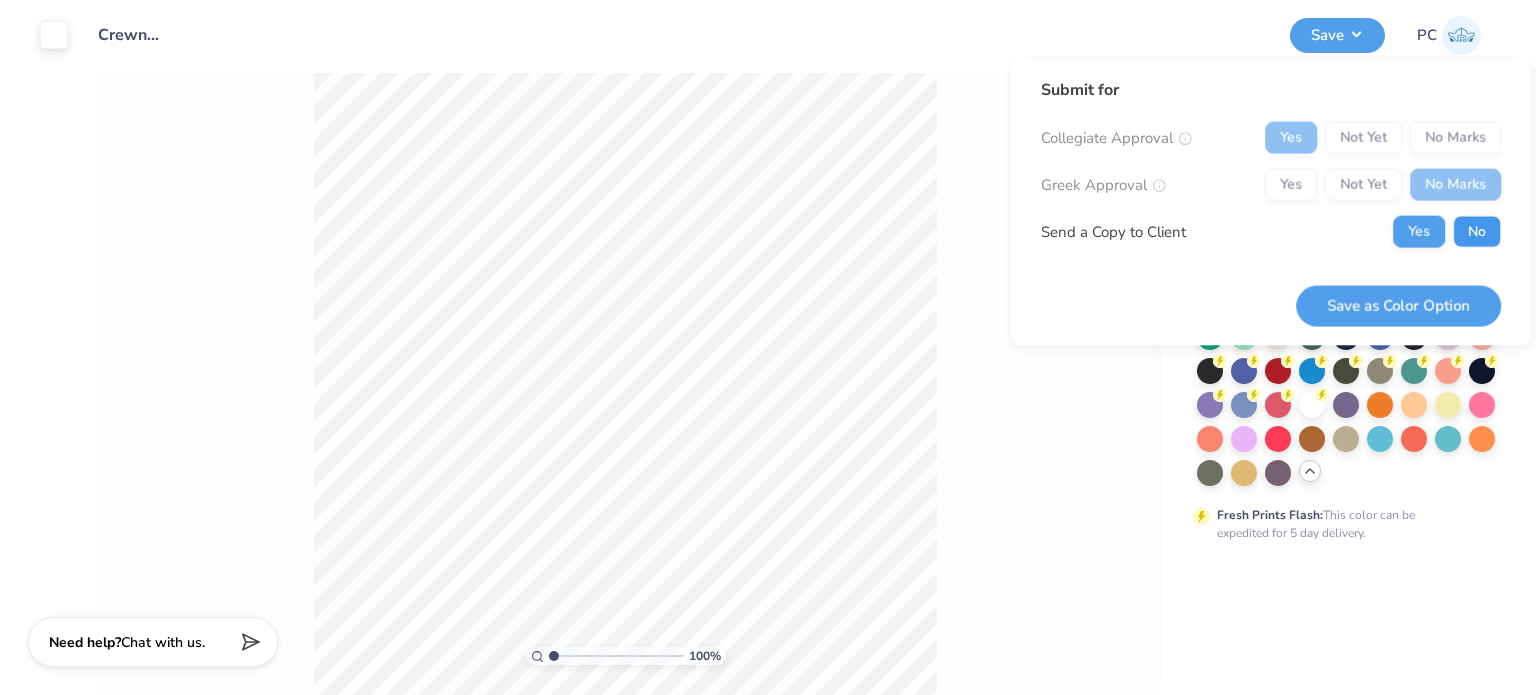 click on "No" at bounding box center [1477, 232] 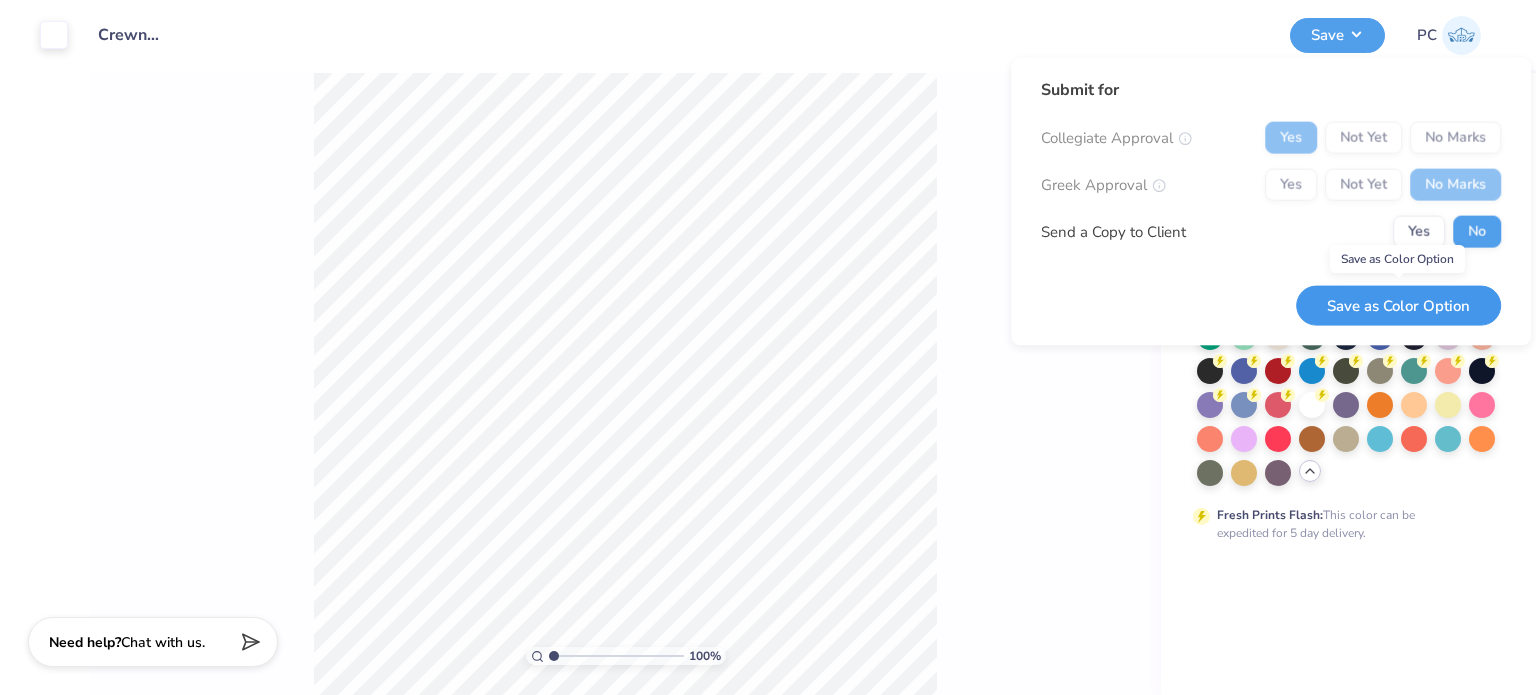 click on "Save as Color Option" at bounding box center [1398, 305] 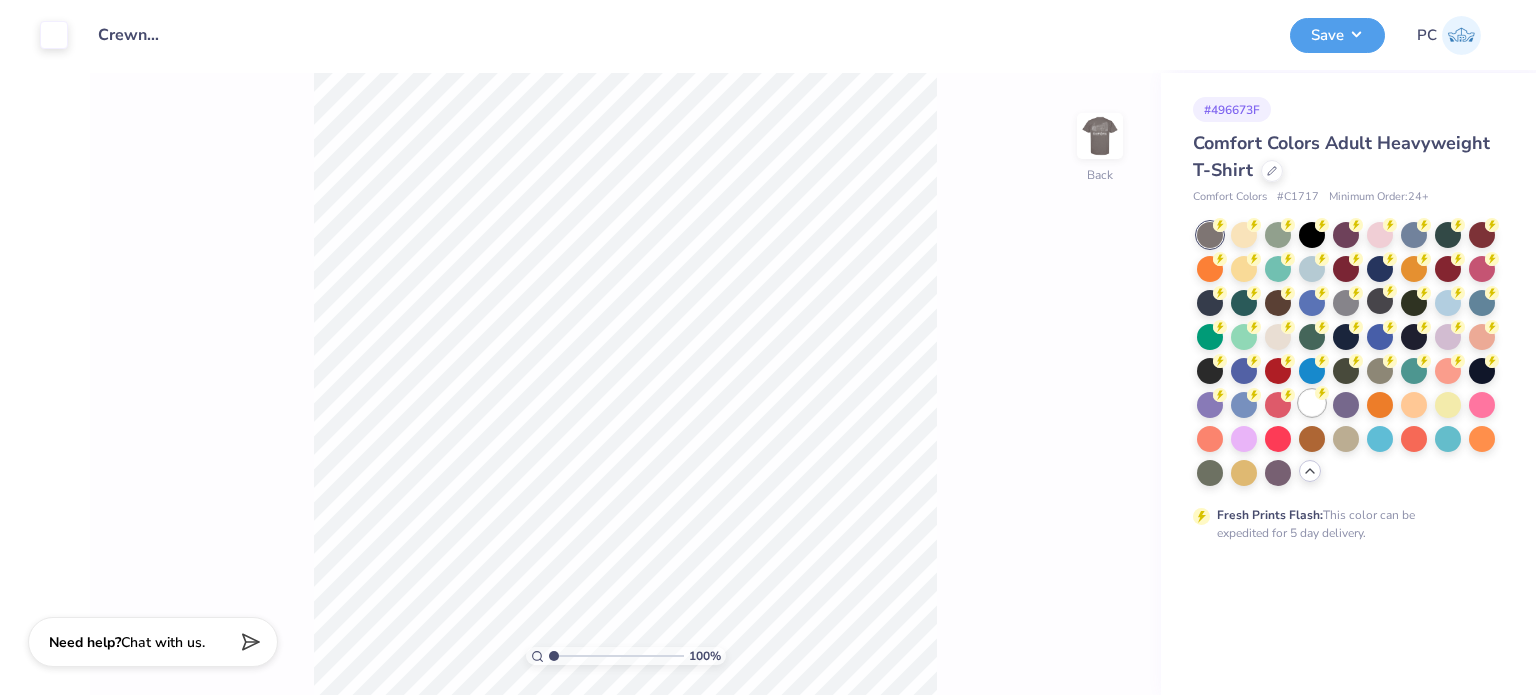 click at bounding box center (1312, 403) 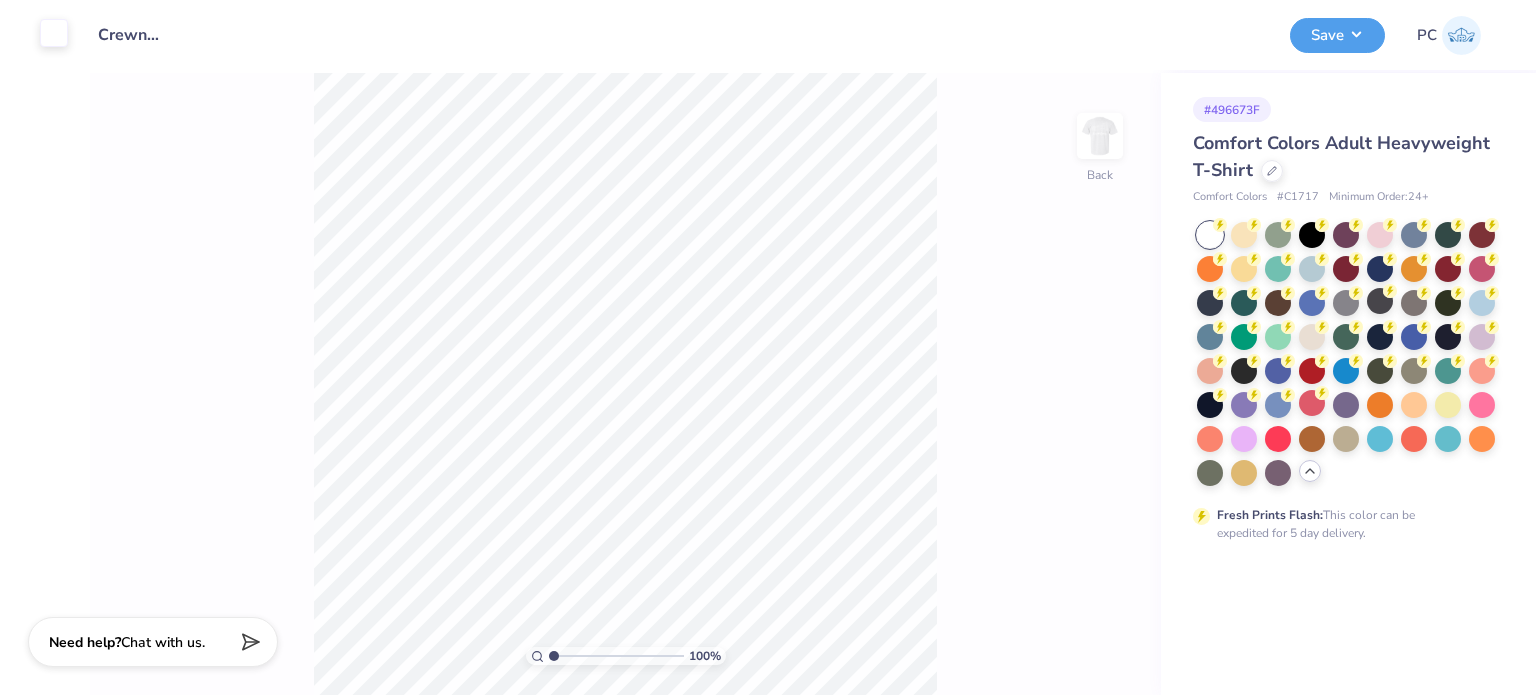 click at bounding box center (54, 33) 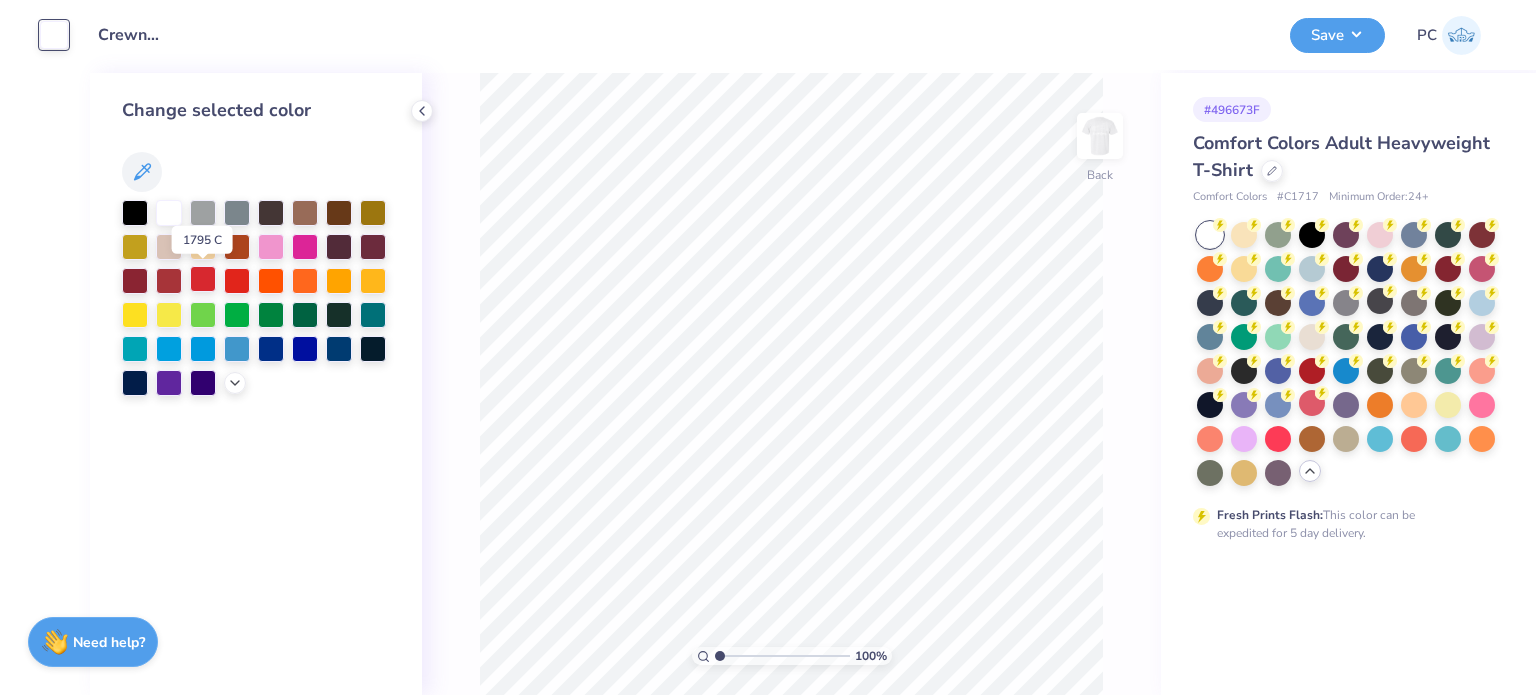 click at bounding box center [203, 279] 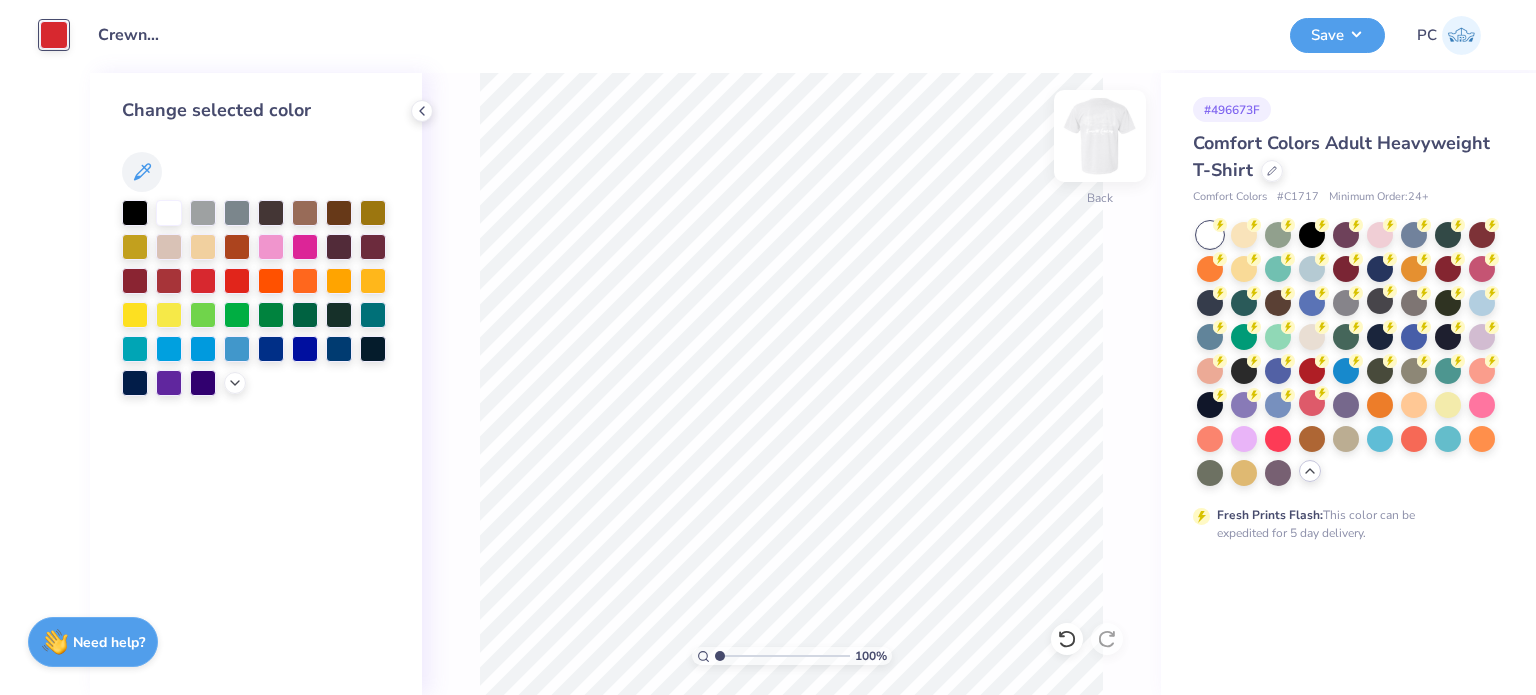 click at bounding box center (1100, 136) 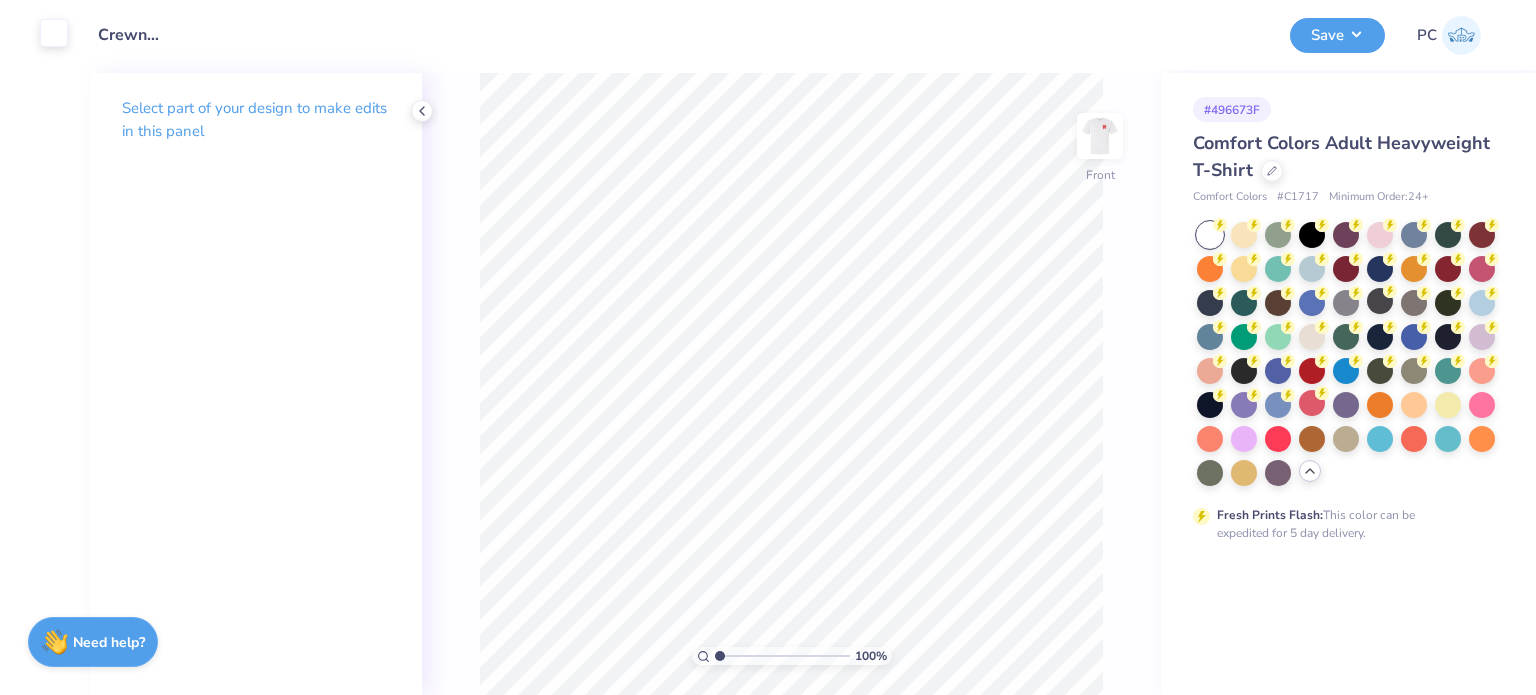 click at bounding box center (54, 33) 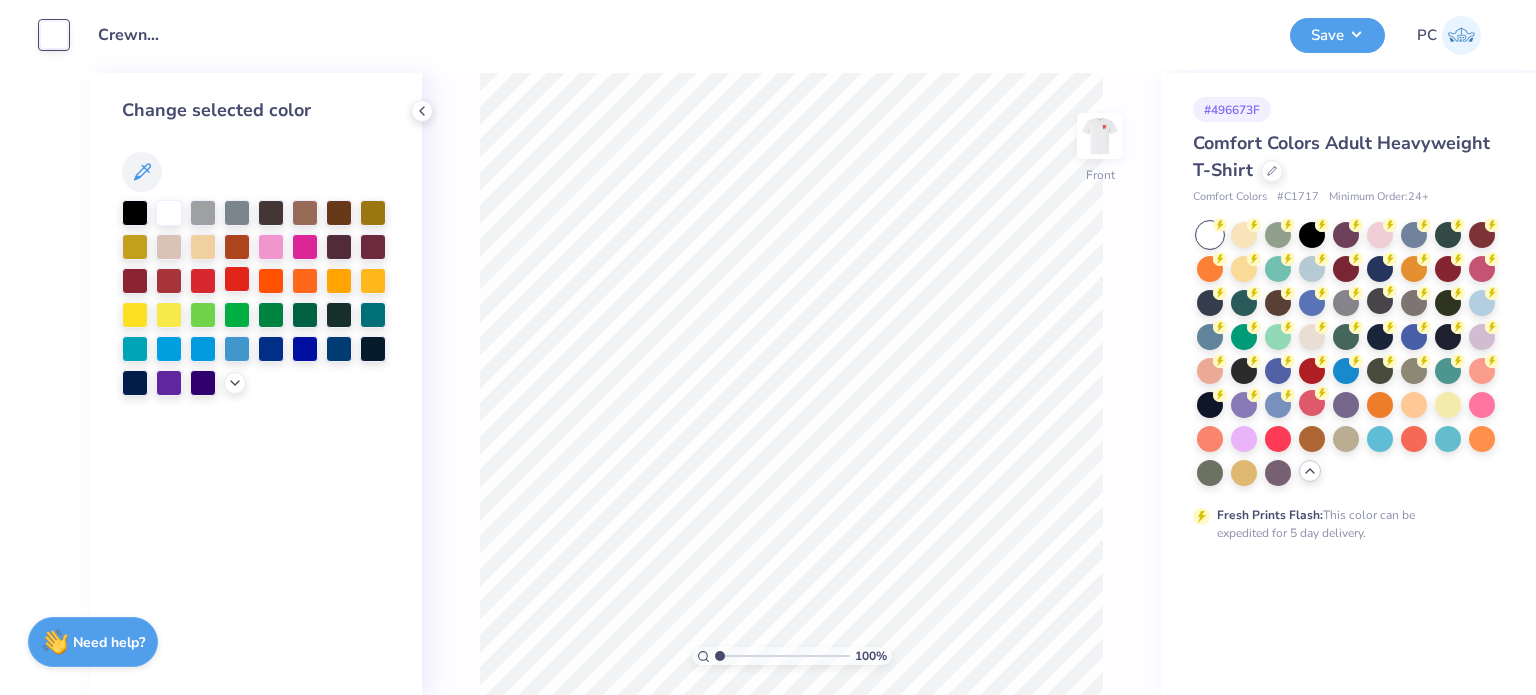 click at bounding box center [237, 279] 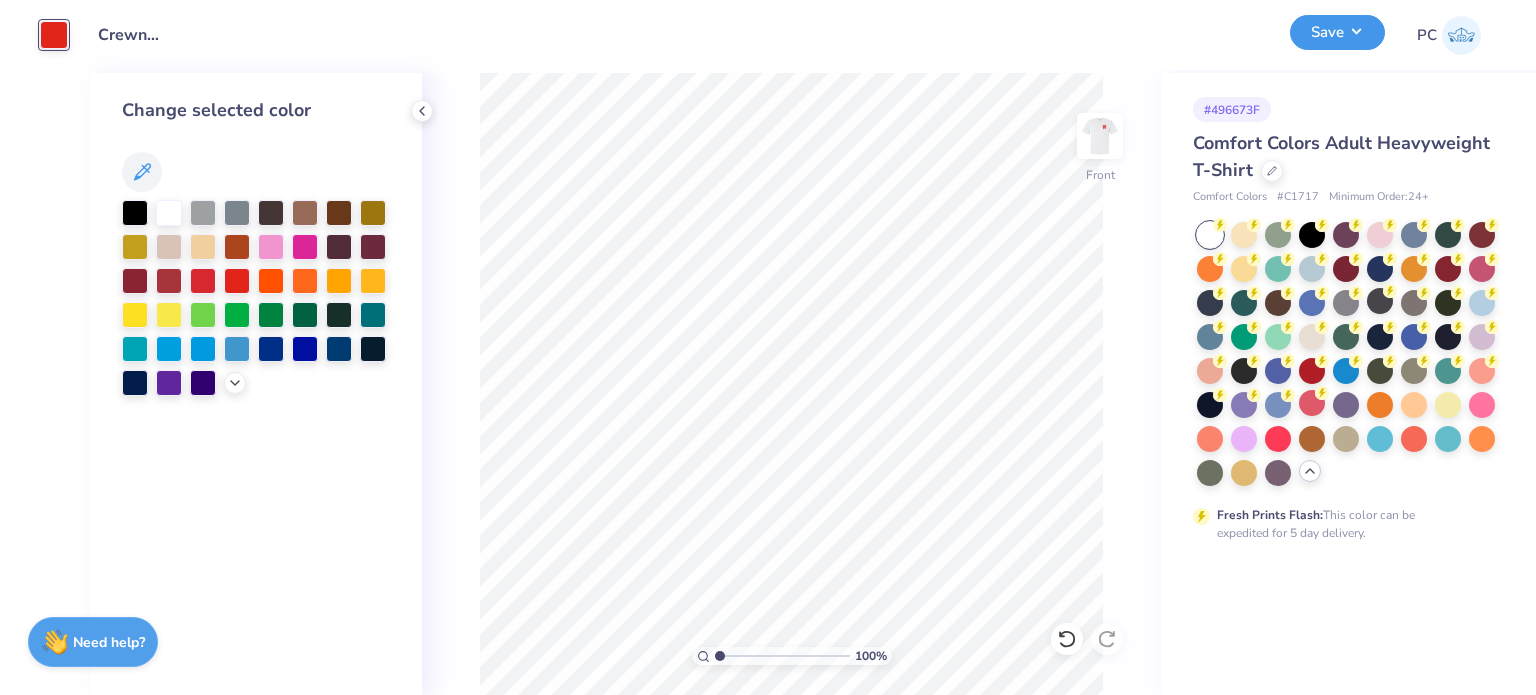 click on "Save" at bounding box center (1337, 32) 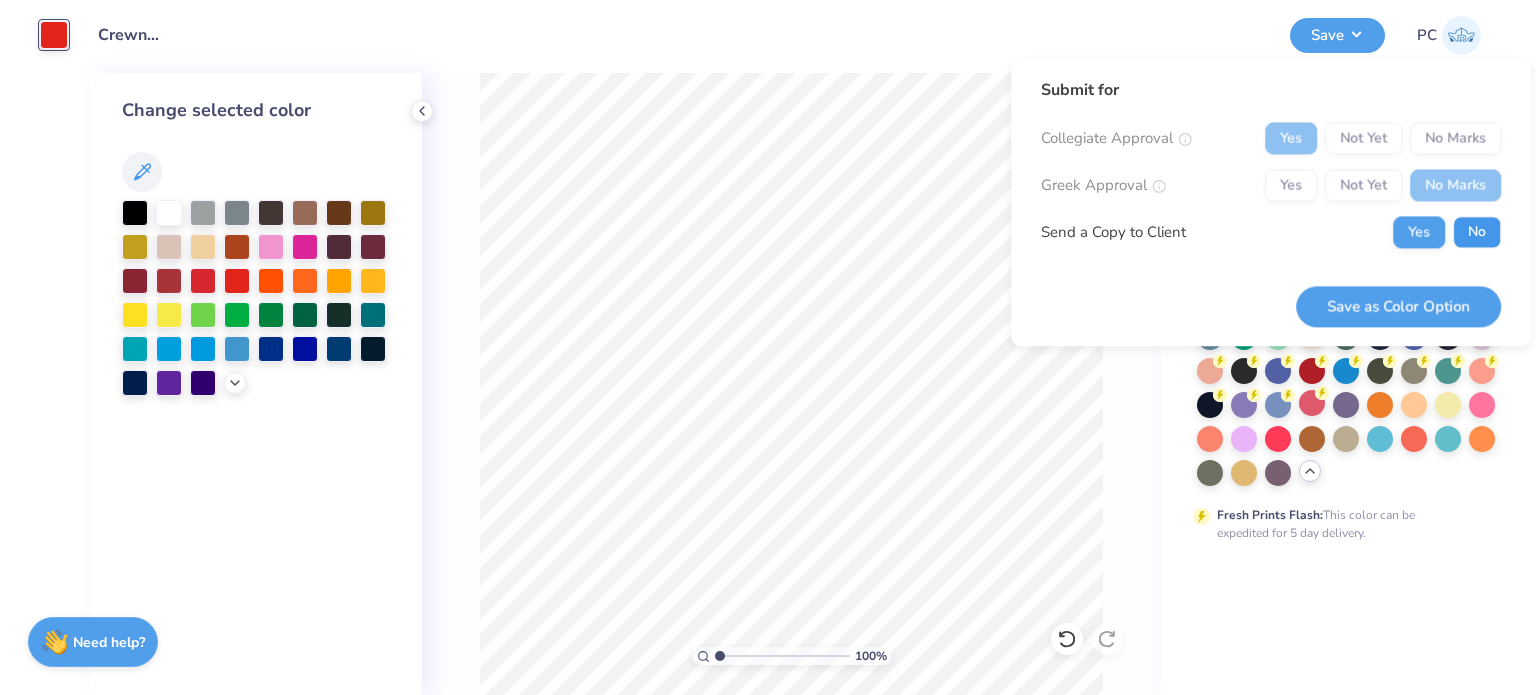 click on "No" at bounding box center (1477, 232) 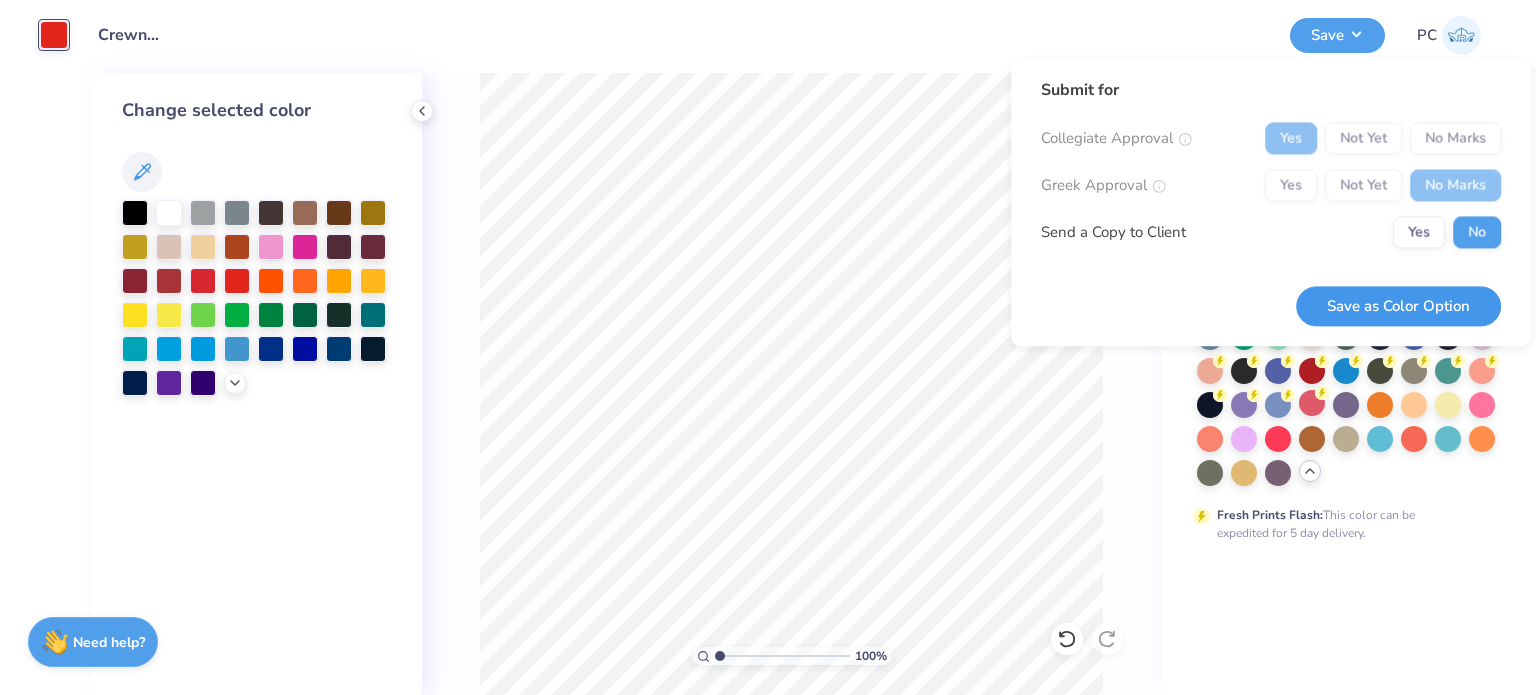 click on "Save as Color Option" at bounding box center [1398, 306] 